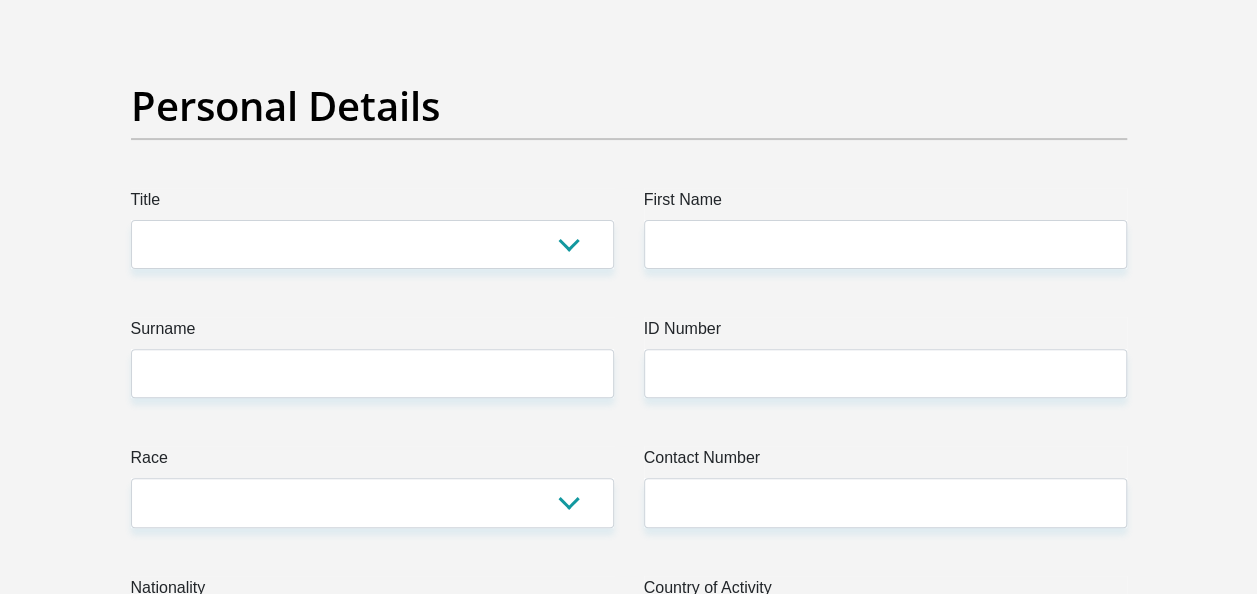scroll, scrollTop: 200, scrollLeft: 0, axis: vertical 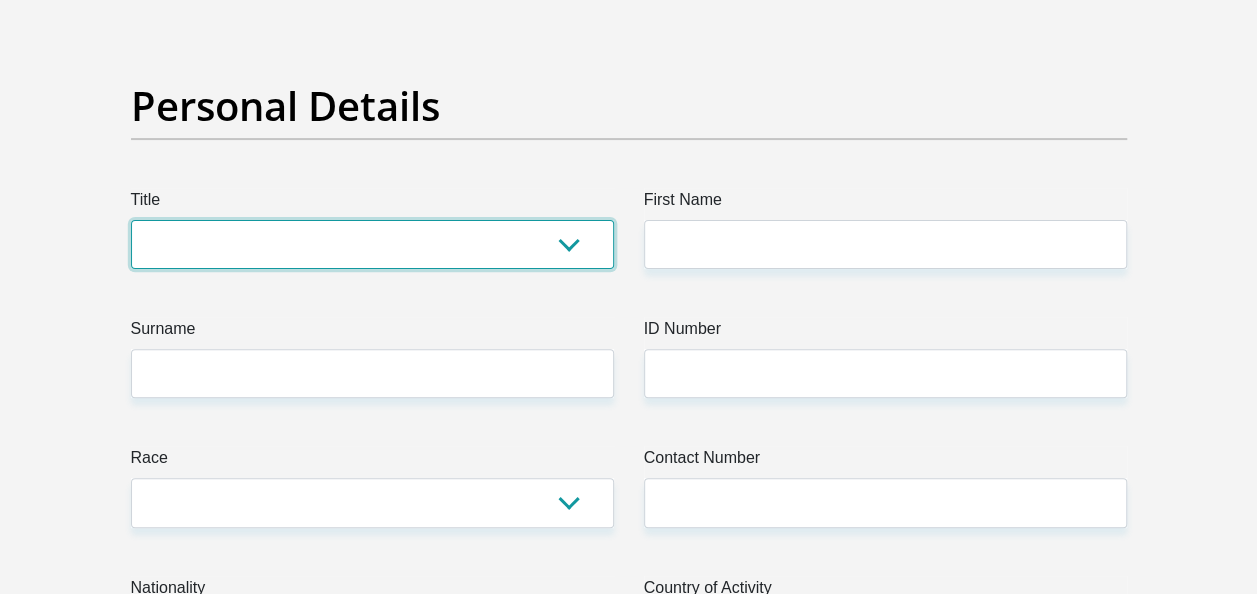 drag, startPoint x: 426, startPoint y: 248, endPoint x: 422, endPoint y: 261, distance: 13.601471 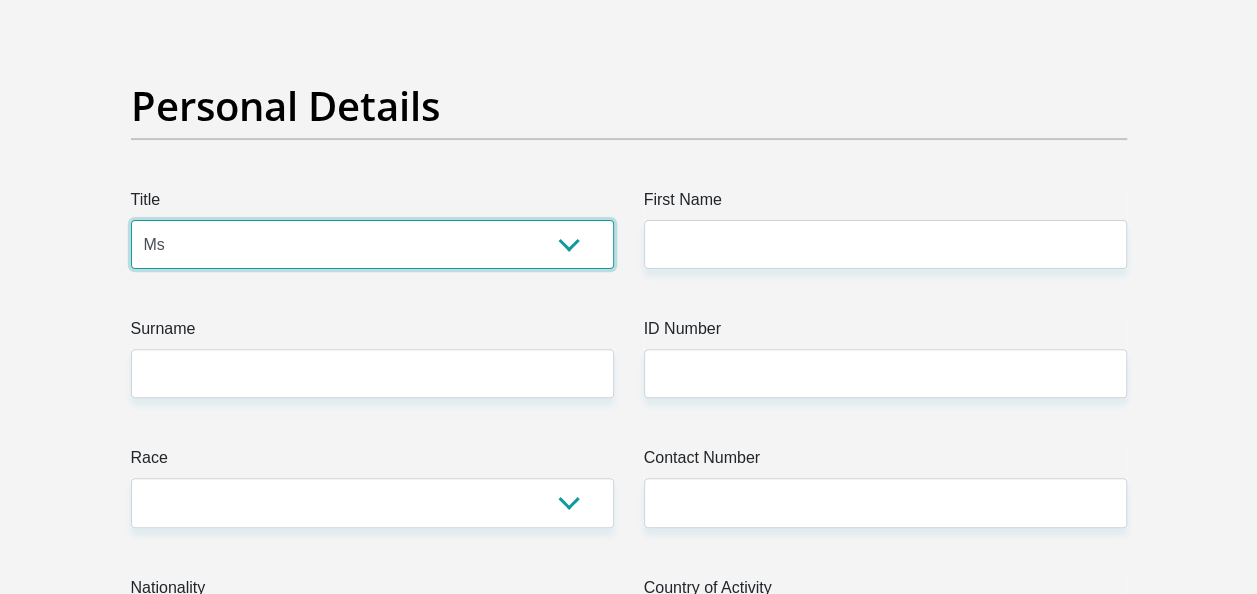 click on "Mr
Ms
Mrs
Dr
[PERSON_NAME]" at bounding box center (372, 244) 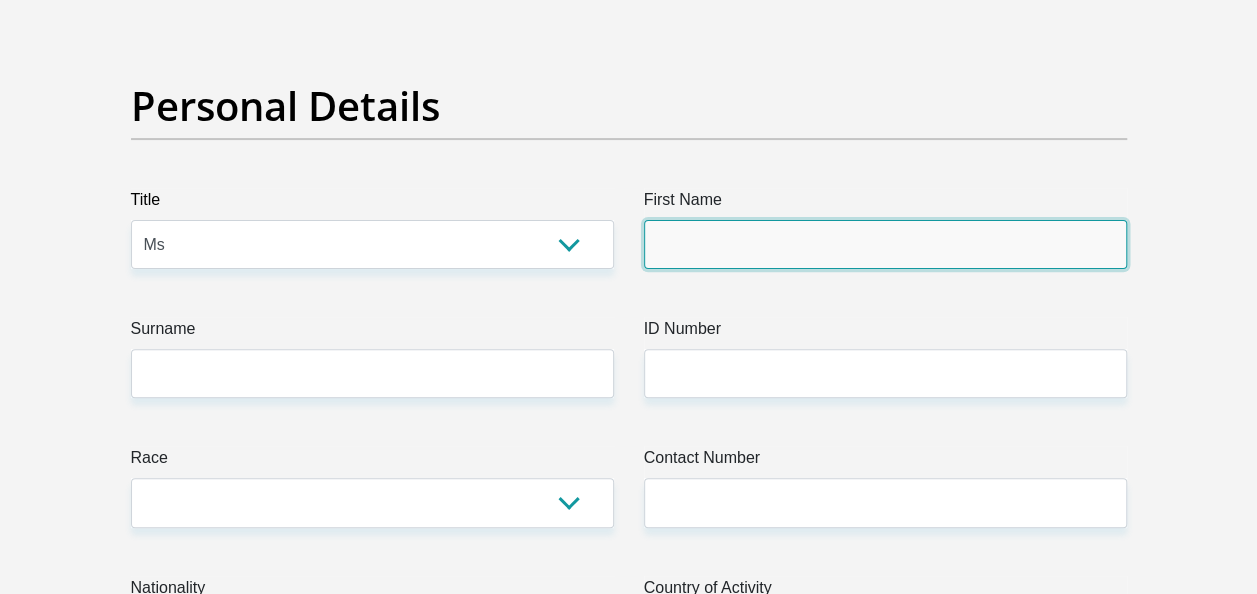 click on "First Name" at bounding box center [885, 244] 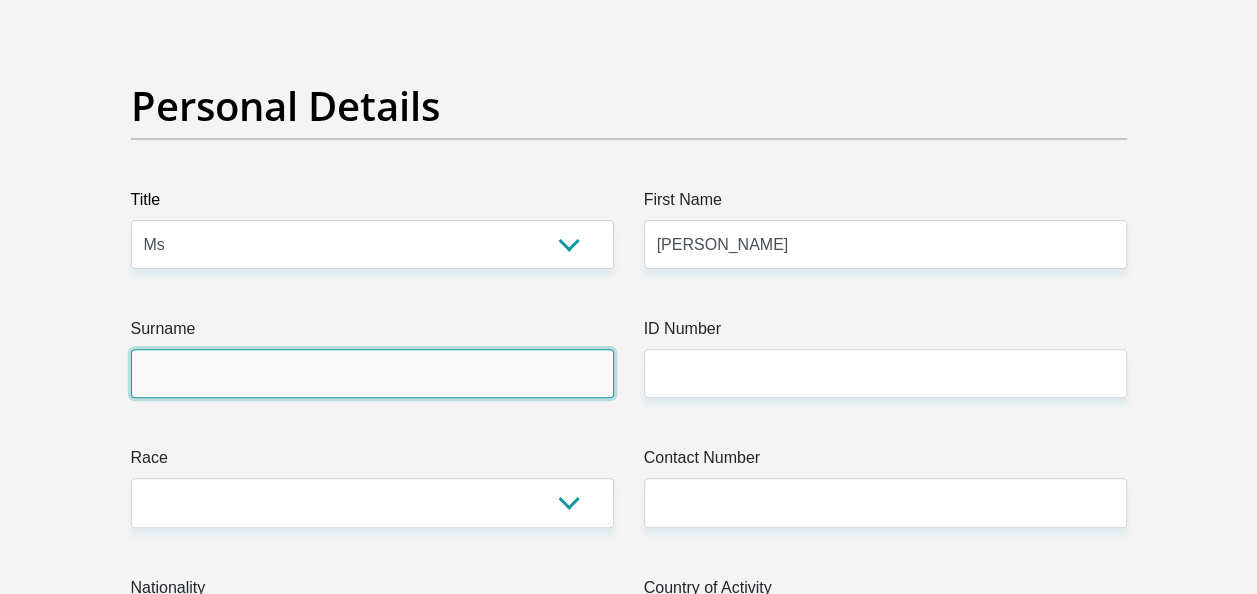 type on "Jagjiban" 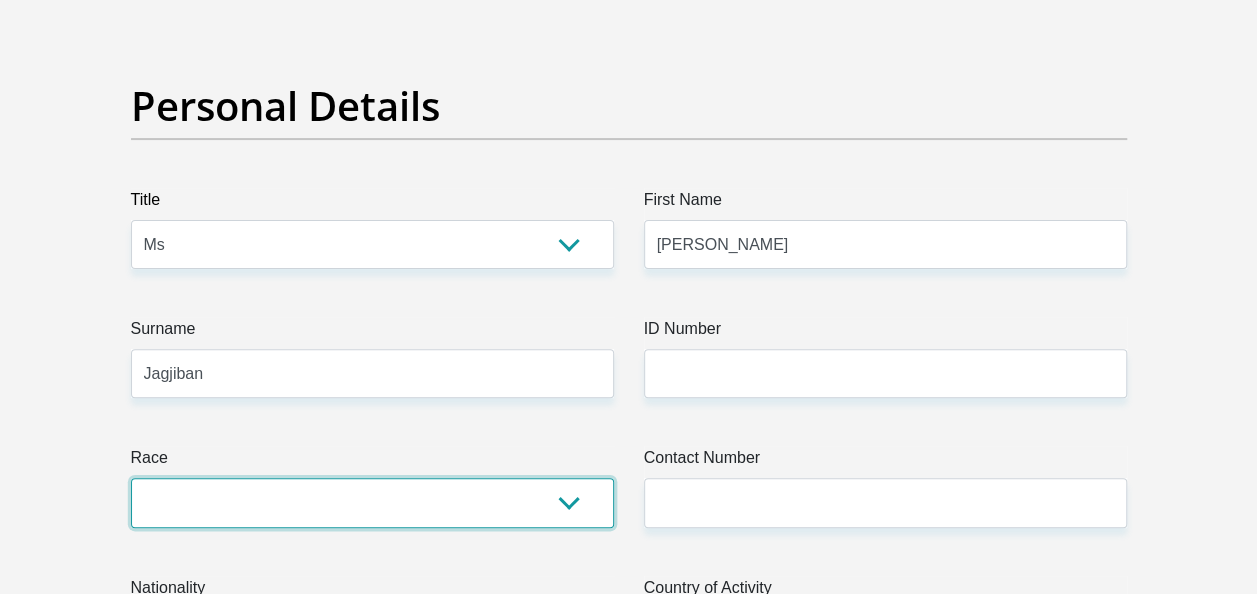 select on "2" 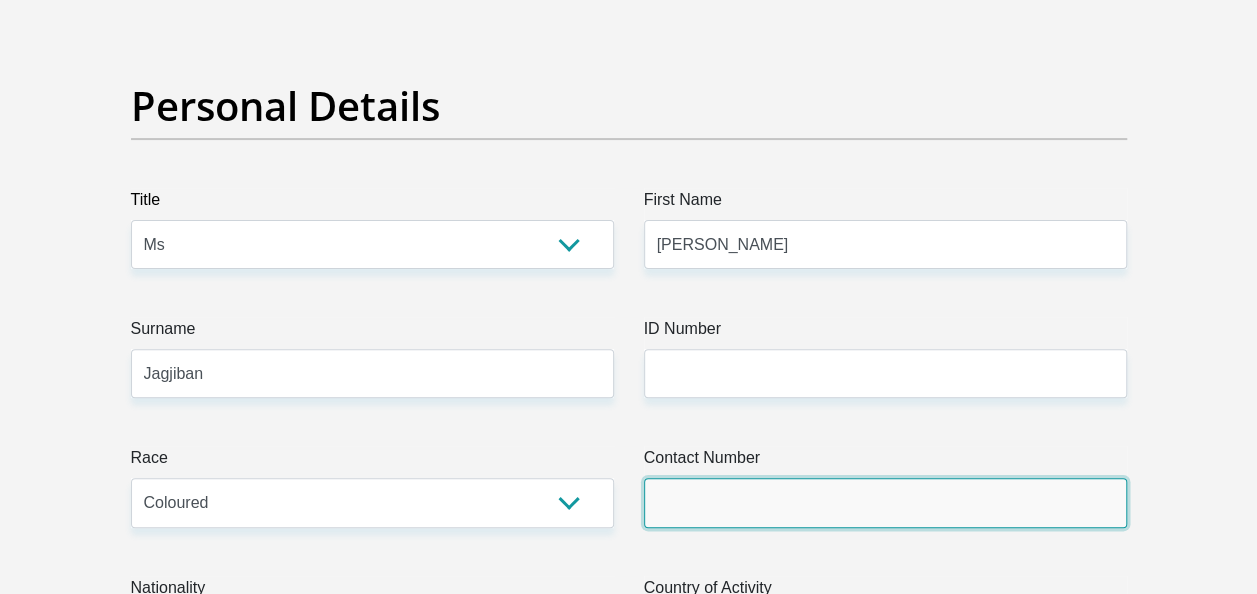 type on "0636720583" 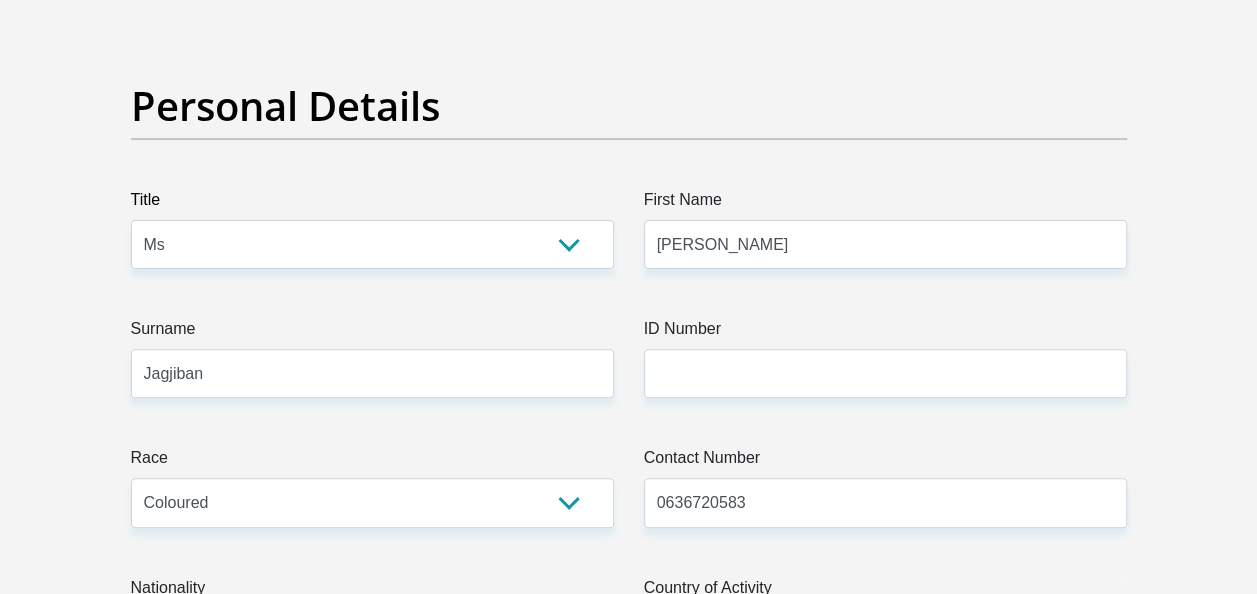 select on "ZAF" 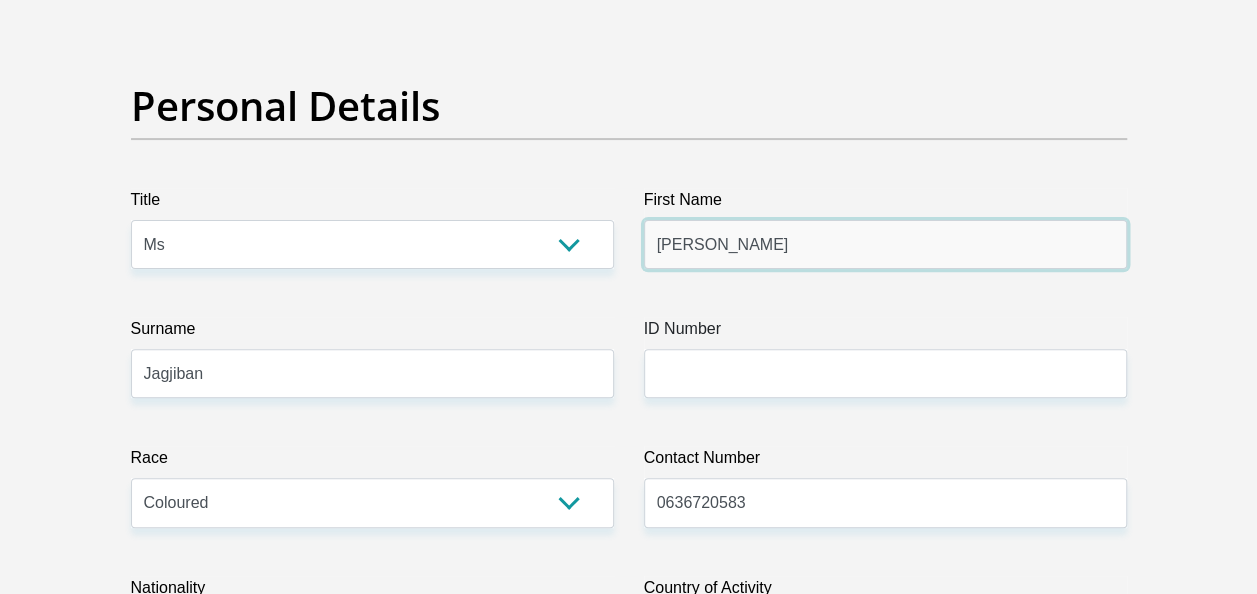 type on "CAPITEC BANK LIMITED" 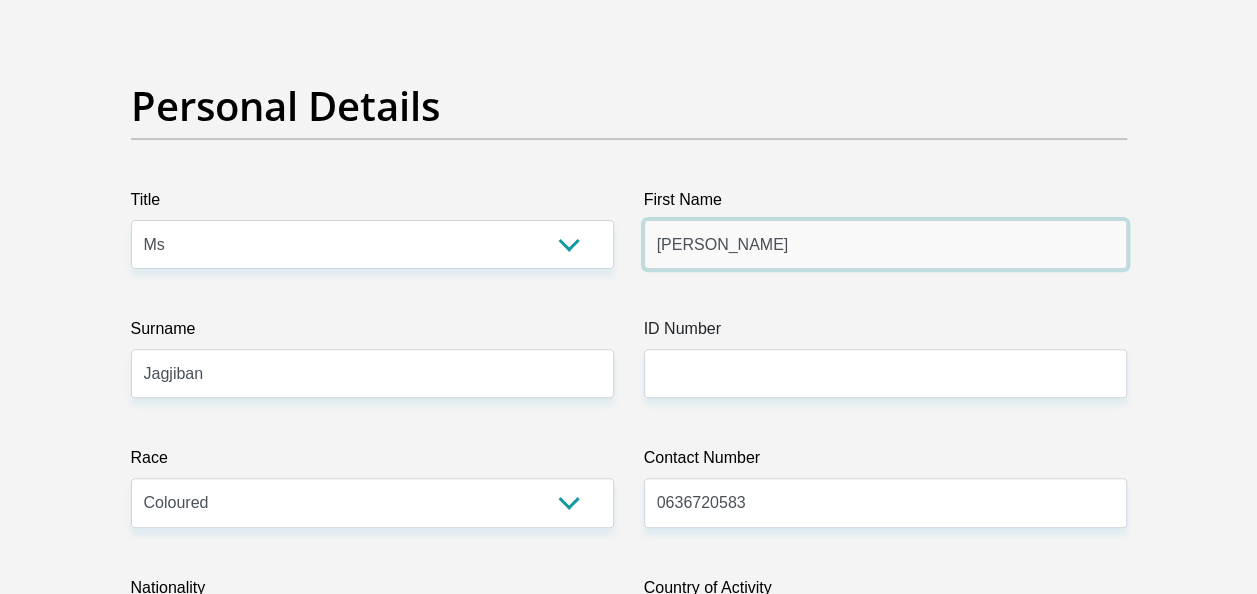 drag, startPoint x: 742, startPoint y: 252, endPoint x: 602, endPoint y: 247, distance: 140.08926 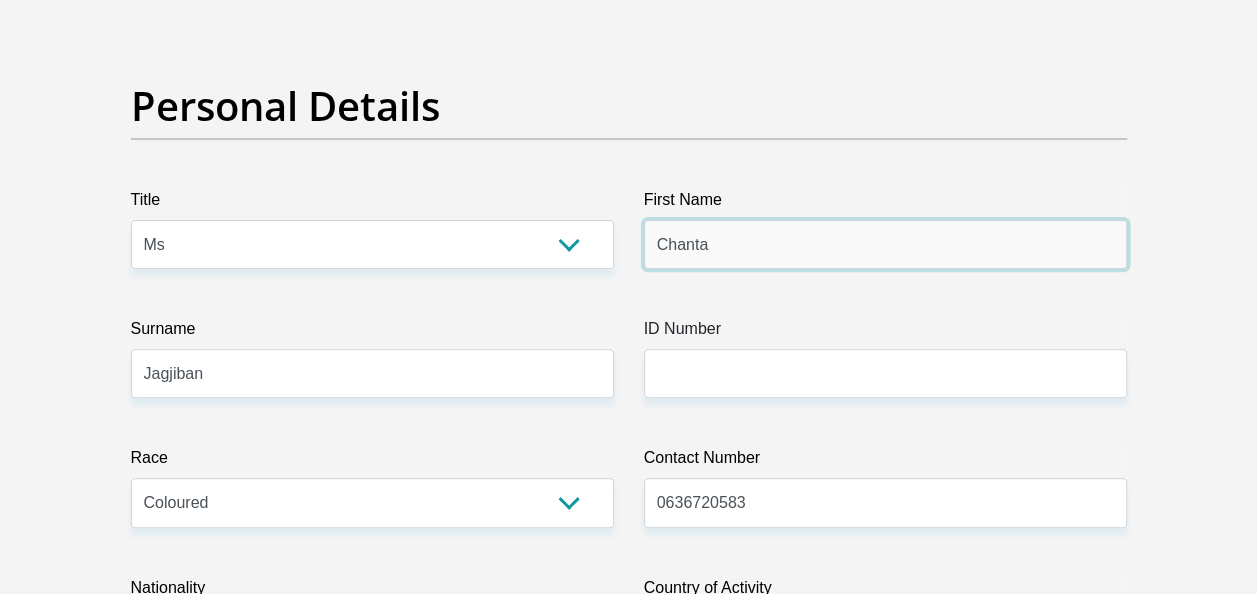 type on "[PERSON_NAME]" 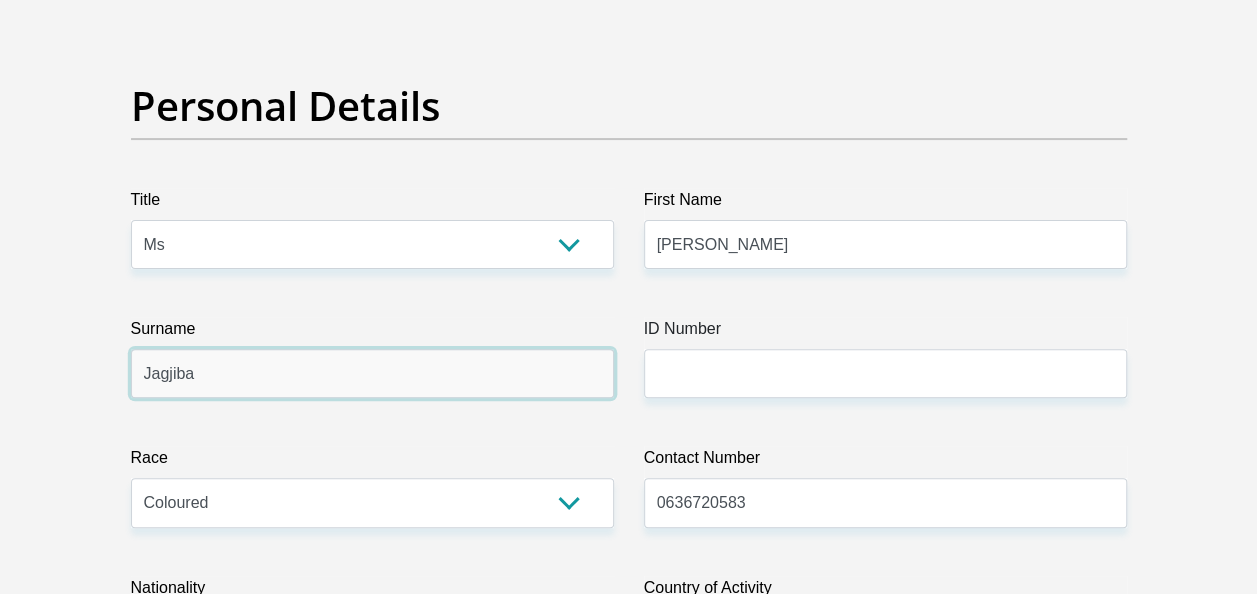type on "Jagjiban" 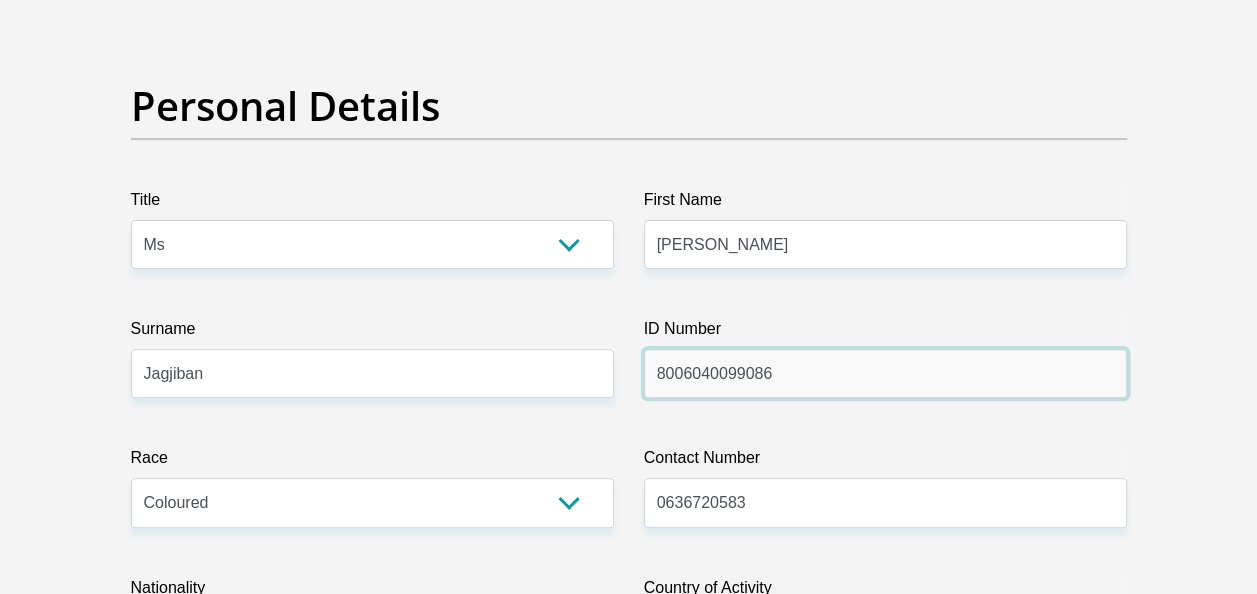 type on "8006040099086" 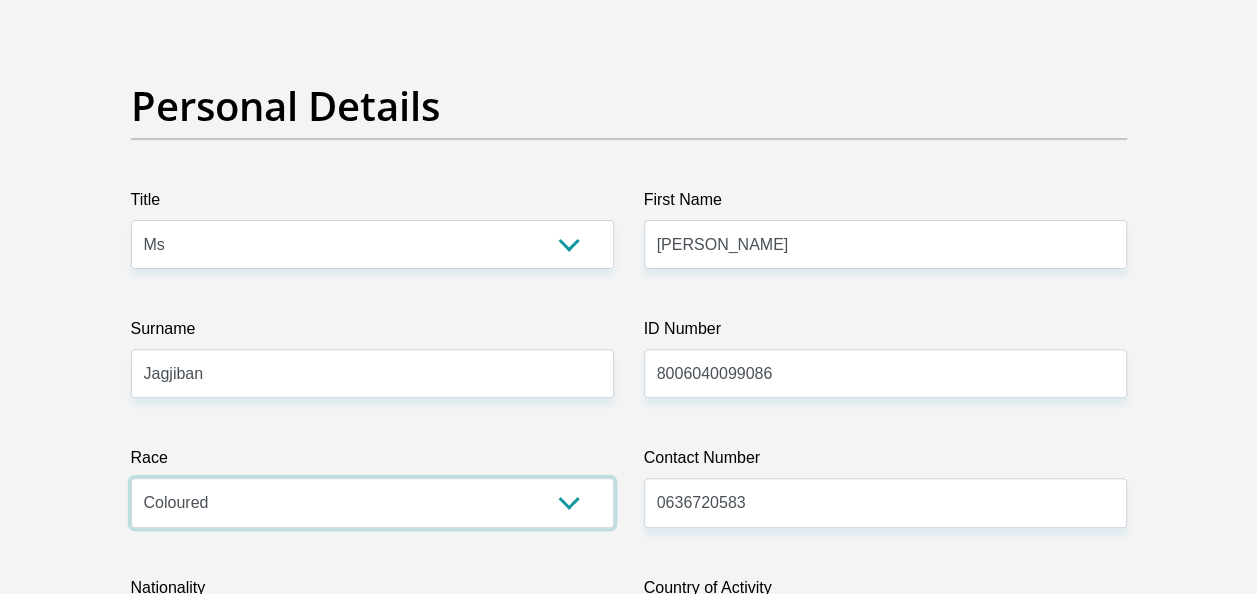 click on "Black
Coloured
Indian
White
Other" at bounding box center [372, 502] 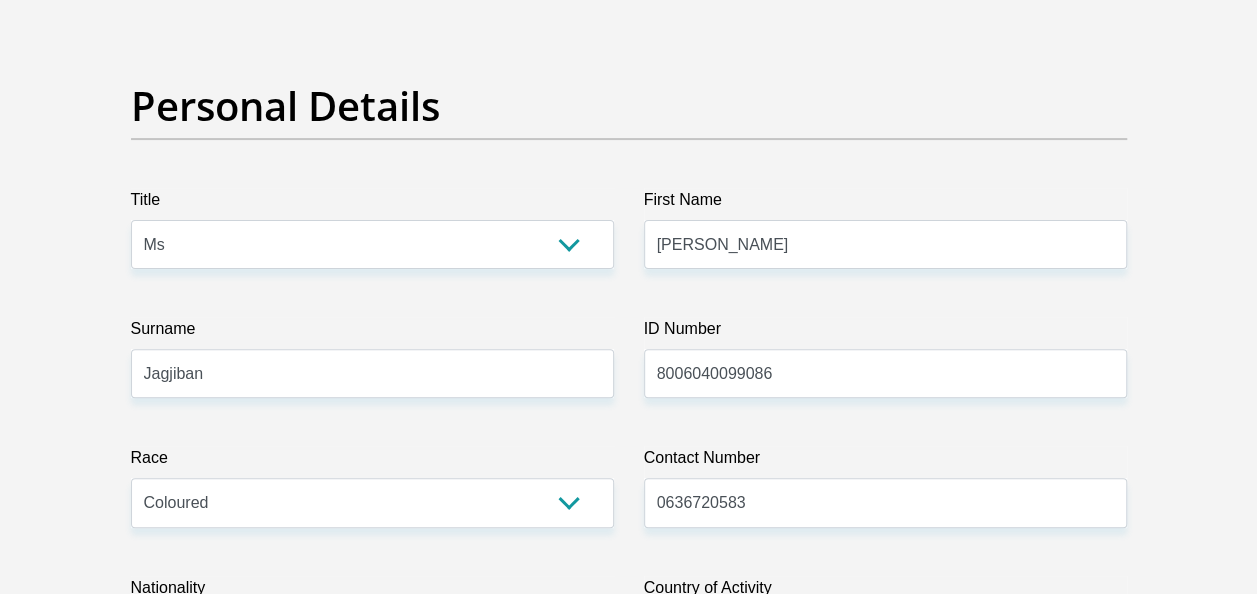 click on "Personal Details
Title
Mr
Ms
Mrs
Dr
[PERSON_NAME]
First Name
[PERSON_NAME]
Surname
[GEOGRAPHIC_DATA]
ID Number
8006040099086
Please input valid ID number
Race
Black
Coloured
Indian
White
Other
Contact Number
0636720583
Please input valid contact number
Nationality" at bounding box center [629, 3447] 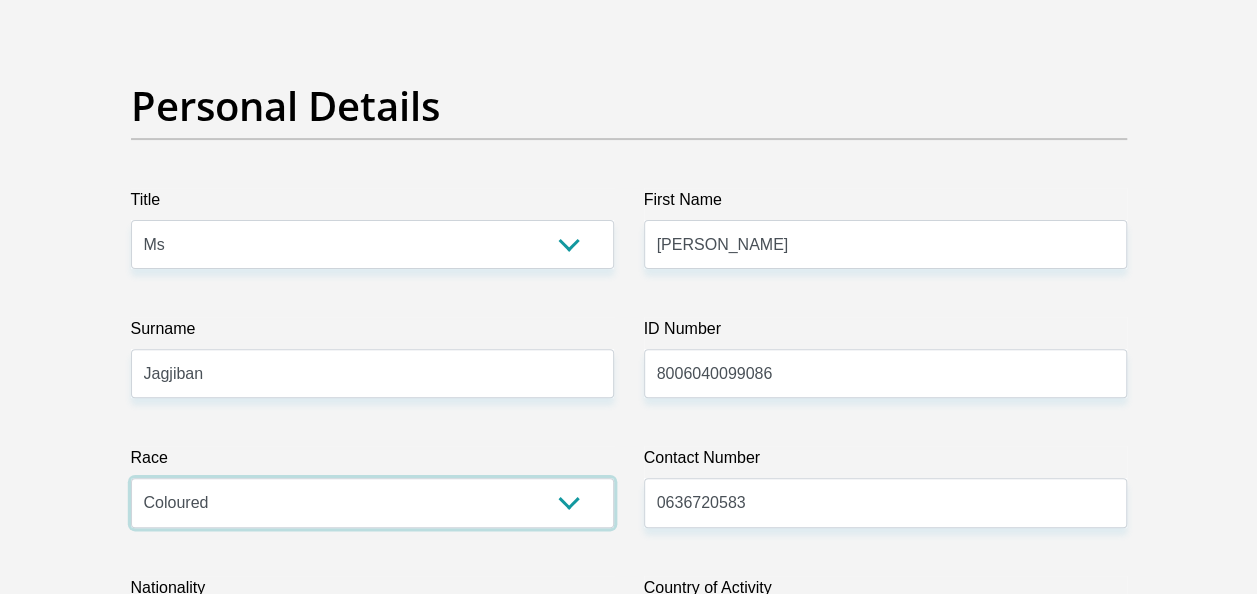 drag, startPoint x: 214, startPoint y: 505, endPoint x: 76, endPoint y: 514, distance: 138.29317 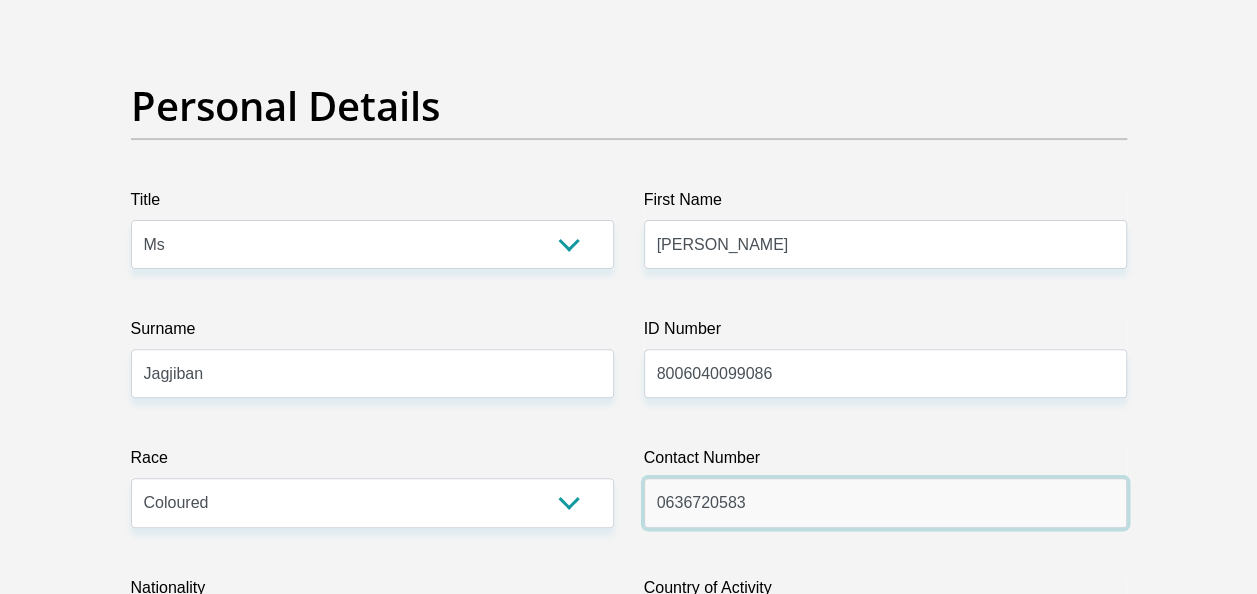 drag, startPoint x: 847, startPoint y: 501, endPoint x: 509, endPoint y: 504, distance: 338.0133 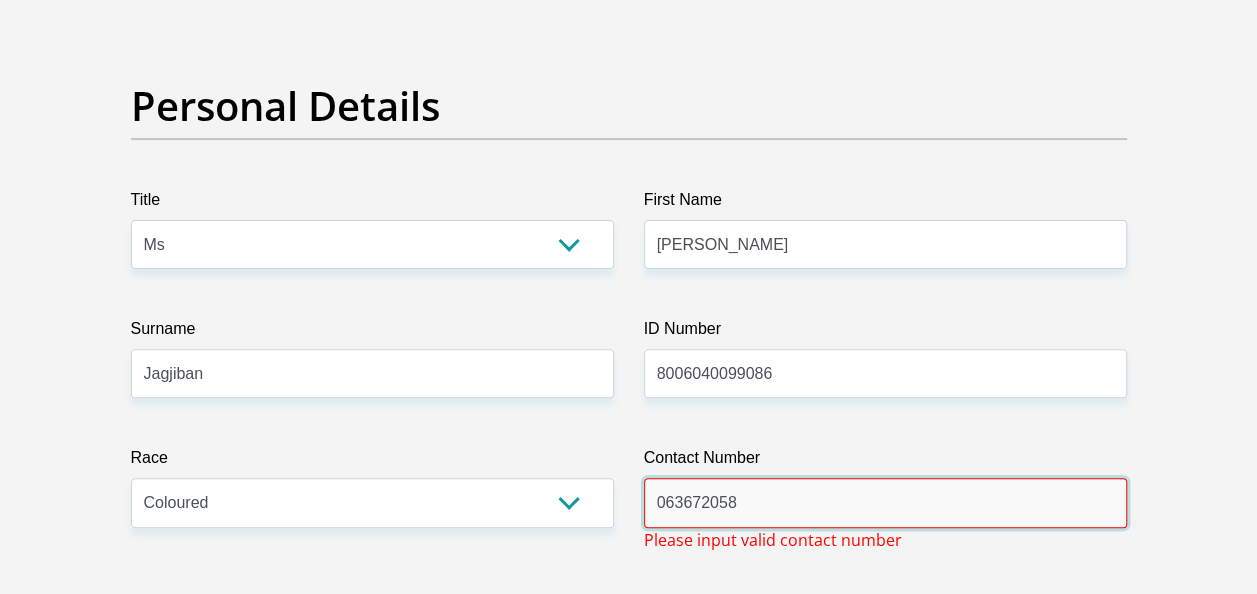 type on "0636720583" 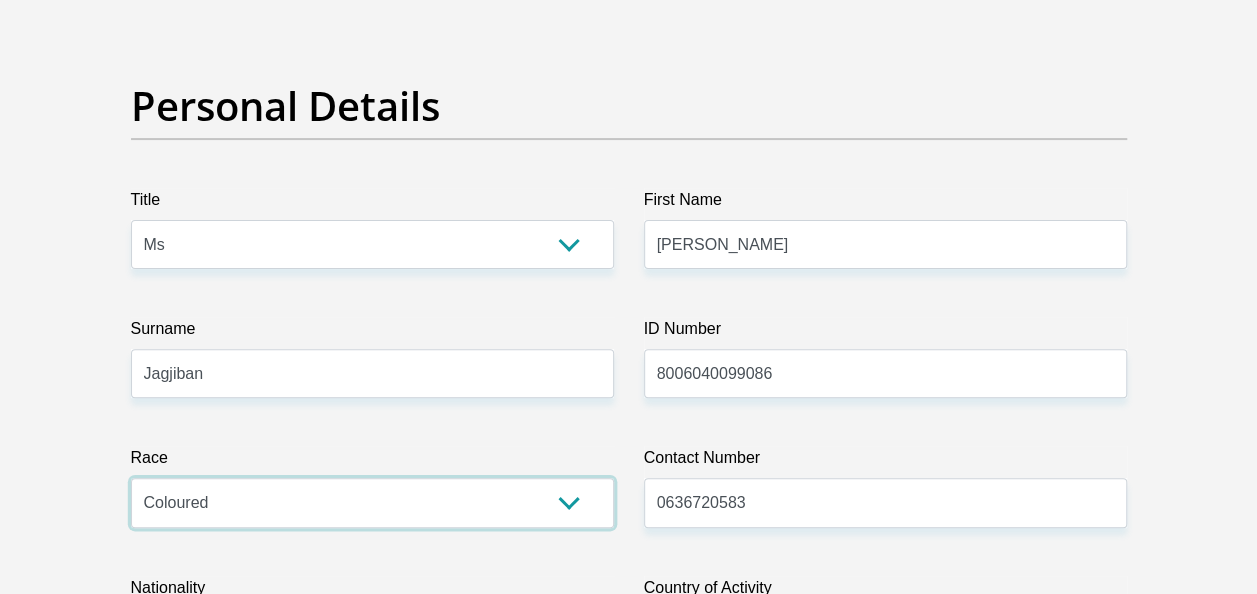 drag, startPoint x: 264, startPoint y: 502, endPoint x: 120, endPoint y: 500, distance: 144.01389 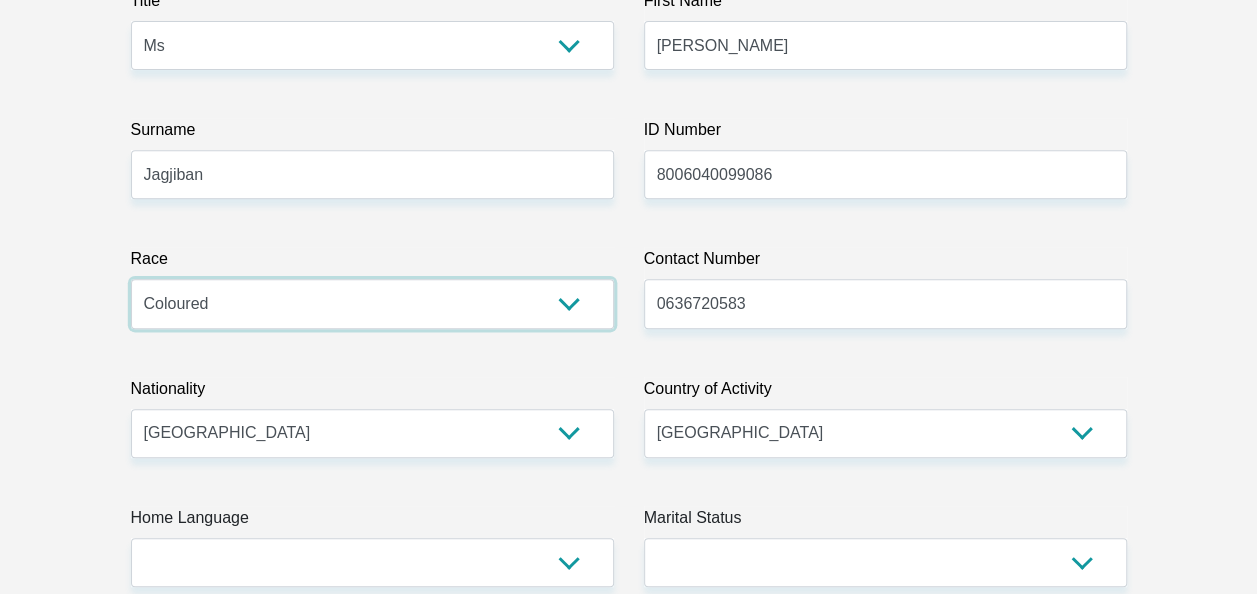 scroll, scrollTop: 400, scrollLeft: 0, axis: vertical 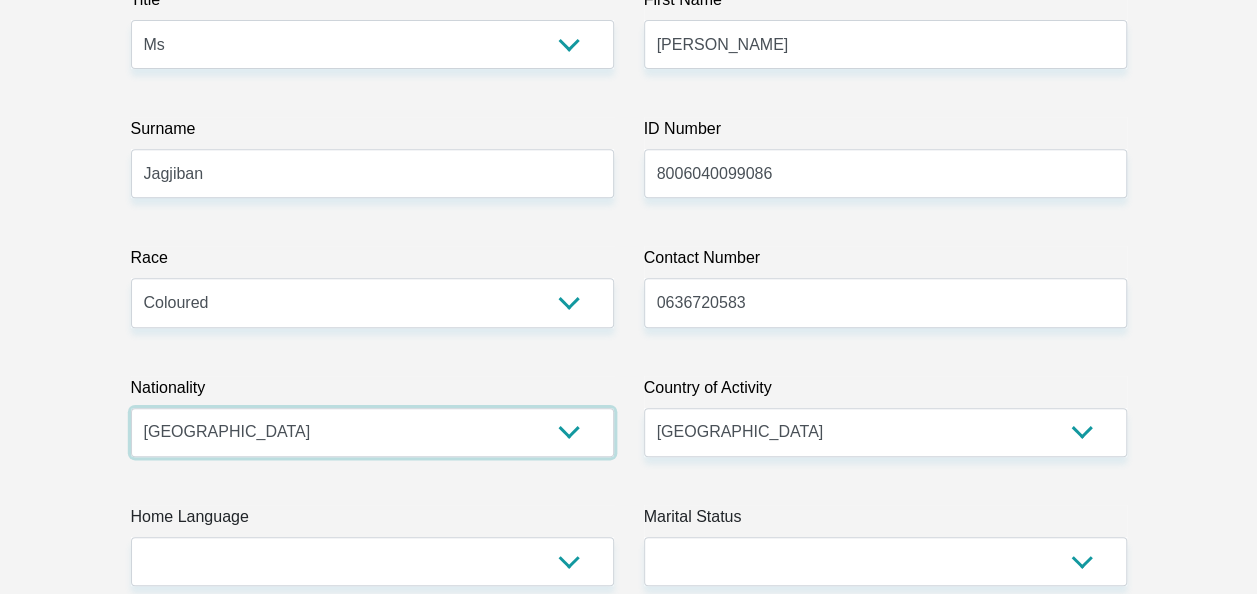 click on "[GEOGRAPHIC_DATA]
[GEOGRAPHIC_DATA]
[GEOGRAPHIC_DATA]
[GEOGRAPHIC_DATA]
[GEOGRAPHIC_DATA]
[GEOGRAPHIC_DATA] [GEOGRAPHIC_DATA]
[GEOGRAPHIC_DATA]
[GEOGRAPHIC_DATA]
[GEOGRAPHIC_DATA]
[GEOGRAPHIC_DATA]
[GEOGRAPHIC_DATA]
[GEOGRAPHIC_DATA]
[GEOGRAPHIC_DATA]
[GEOGRAPHIC_DATA]
[GEOGRAPHIC_DATA]
[DATE][GEOGRAPHIC_DATA]
[GEOGRAPHIC_DATA]
[GEOGRAPHIC_DATA]
[GEOGRAPHIC_DATA]
[GEOGRAPHIC_DATA]
[GEOGRAPHIC_DATA]
[GEOGRAPHIC_DATA]
[GEOGRAPHIC_DATA]
[GEOGRAPHIC_DATA]" at bounding box center (372, 432) 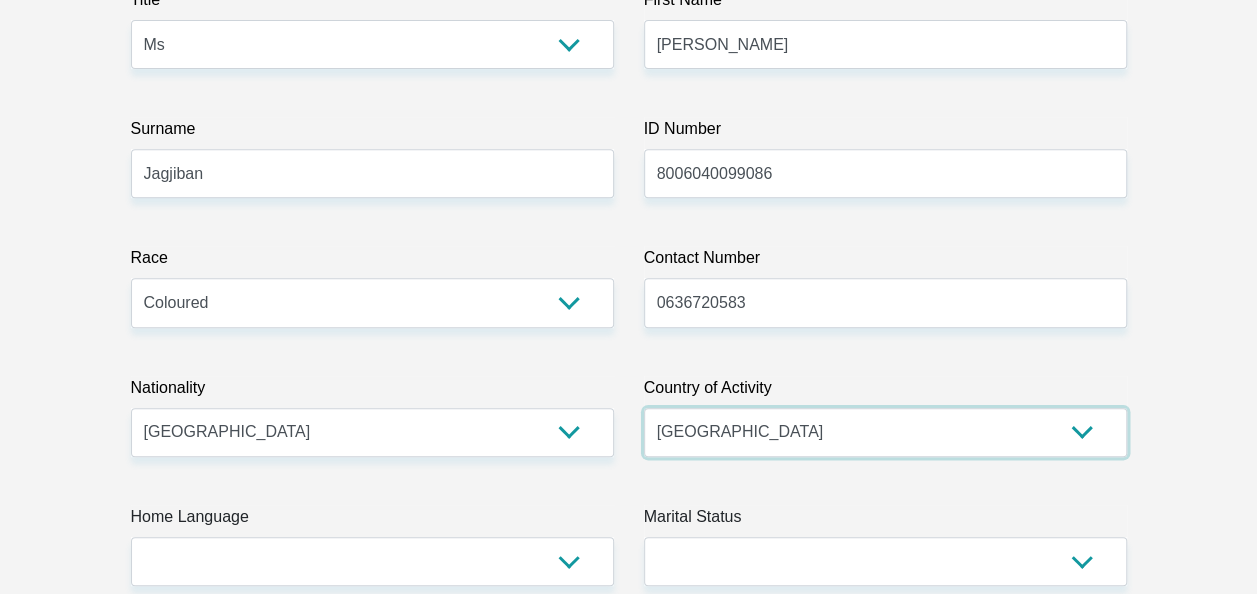 click on "[GEOGRAPHIC_DATA]
[GEOGRAPHIC_DATA]
[GEOGRAPHIC_DATA]
[GEOGRAPHIC_DATA]
[GEOGRAPHIC_DATA]
[GEOGRAPHIC_DATA] [GEOGRAPHIC_DATA]
[GEOGRAPHIC_DATA]
[GEOGRAPHIC_DATA]
[GEOGRAPHIC_DATA]
[GEOGRAPHIC_DATA]
[GEOGRAPHIC_DATA]
[GEOGRAPHIC_DATA]
[GEOGRAPHIC_DATA]
[GEOGRAPHIC_DATA]
[GEOGRAPHIC_DATA]
[DATE][GEOGRAPHIC_DATA]
[GEOGRAPHIC_DATA]
[GEOGRAPHIC_DATA]
[GEOGRAPHIC_DATA]
[GEOGRAPHIC_DATA]" at bounding box center (885, 432) 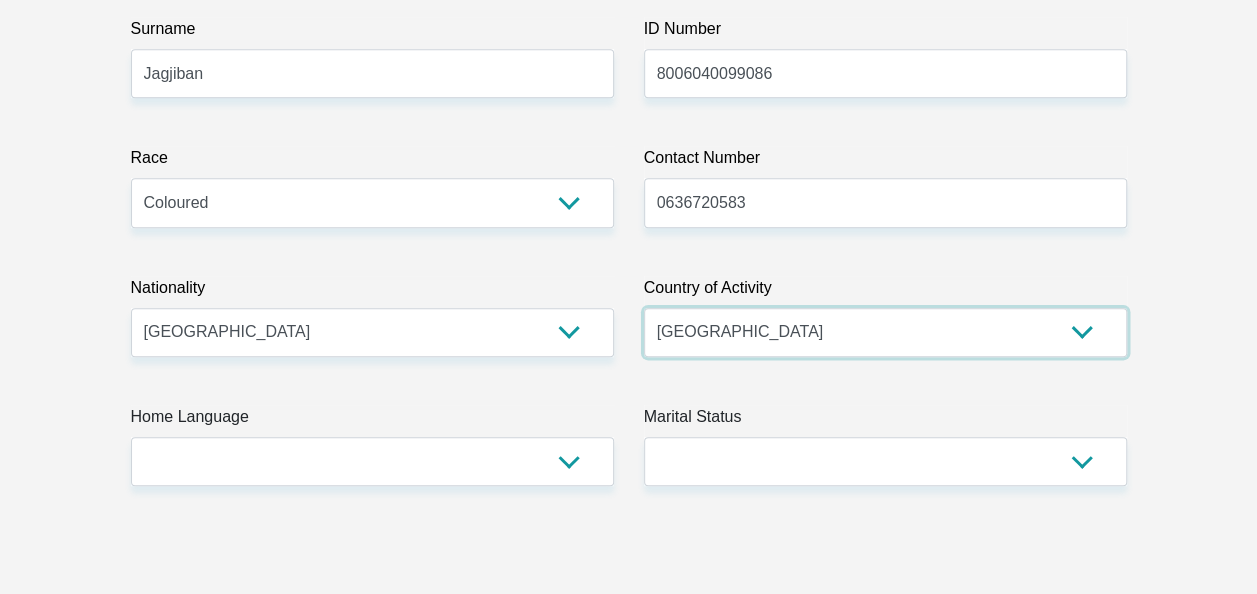 click on "[GEOGRAPHIC_DATA]
[GEOGRAPHIC_DATA]
[GEOGRAPHIC_DATA]
[GEOGRAPHIC_DATA]
[GEOGRAPHIC_DATA]
[GEOGRAPHIC_DATA] [GEOGRAPHIC_DATA]
[GEOGRAPHIC_DATA]
[GEOGRAPHIC_DATA]
[GEOGRAPHIC_DATA]
[GEOGRAPHIC_DATA]
[GEOGRAPHIC_DATA]
[GEOGRAPHIC_DATA]
[GEOGRAPHIC_DATA]
[GEOGRAPHIC_DATA]
[GEOGRAPHIC_DATA]
[DATE][GEOGRAPHIC_DATA]
[GEOGRAPHIC_DATA]
[GEOGRAPHIC_DATA]
[GEOGRAPHIC_DATA]
[GEOGRAPHIC_DATA]" at bounding box center [885, 332] 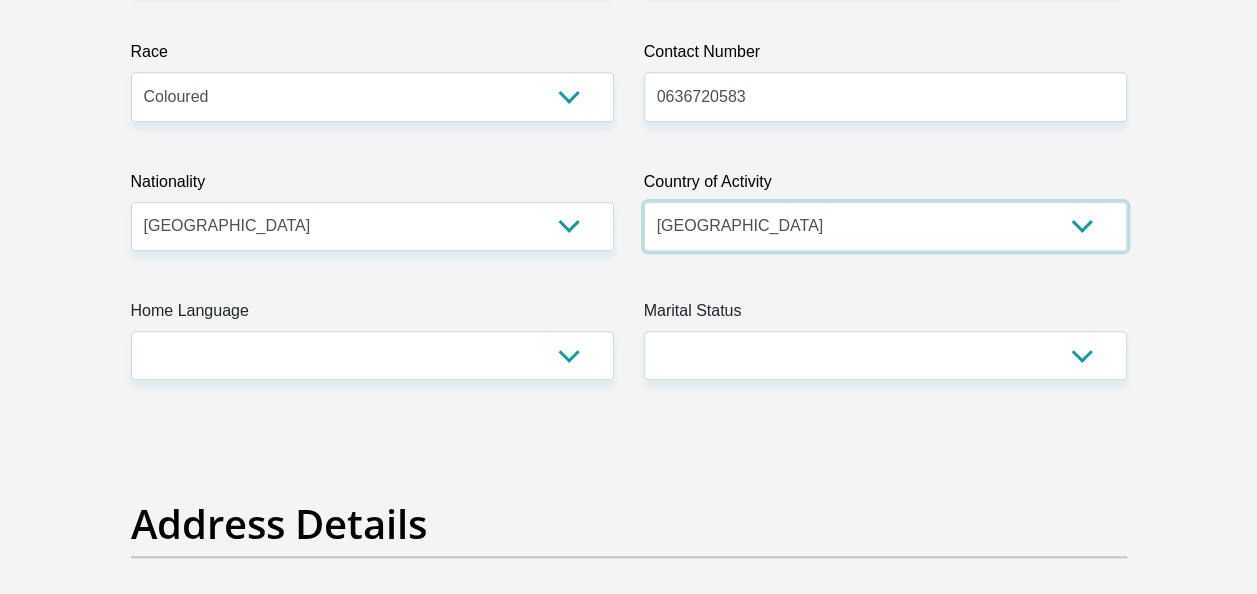 scroll, scrollTop: 700, scrollLeft: 0, axis: vertical 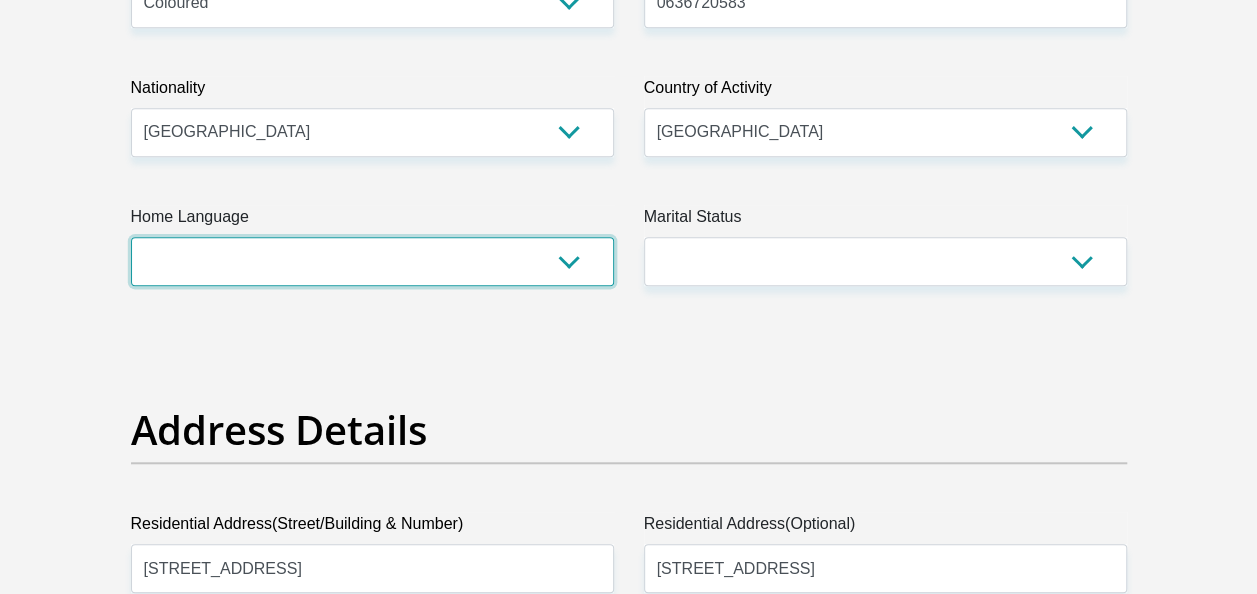 click on "Afrikaans
English
Sepedi
South Ndebele
Southern Sotho
Swati
Tsonga
Tswana
Venda
Xhosa
Zulu
Other" at bounding box center (372, 261) 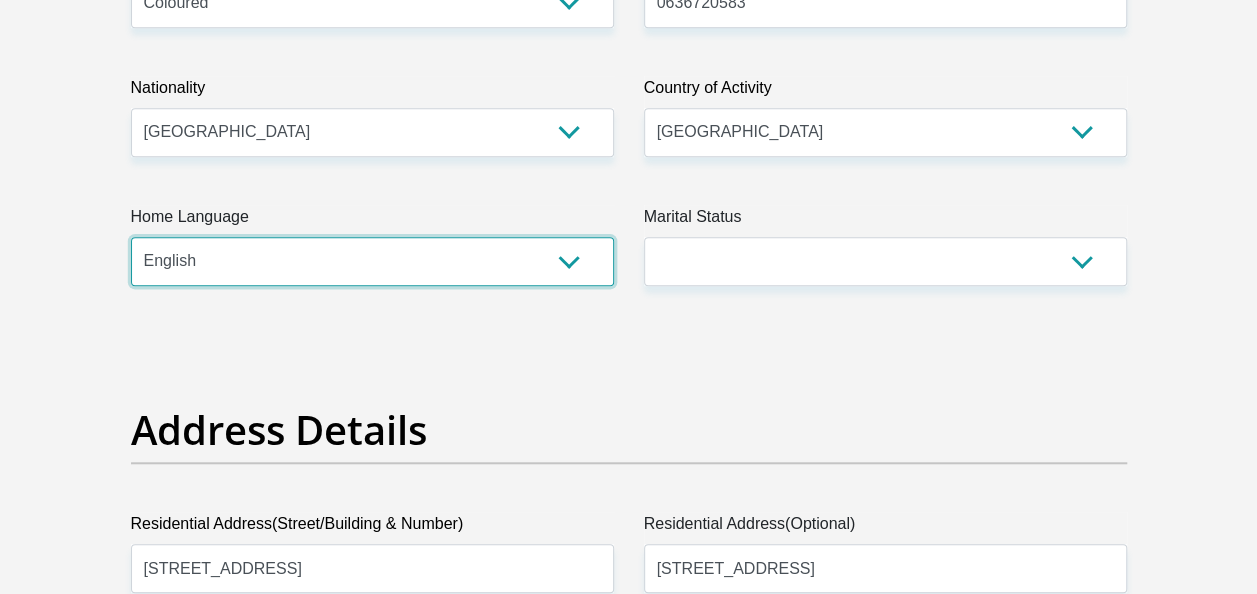 click on "Afrikaans
English
Sepedi
South Ndebele
Southern Sotho
Swati
Tsonga
Tswana
Venda
Xhosa
Zulu
Other" at bounding box center [372, 261] 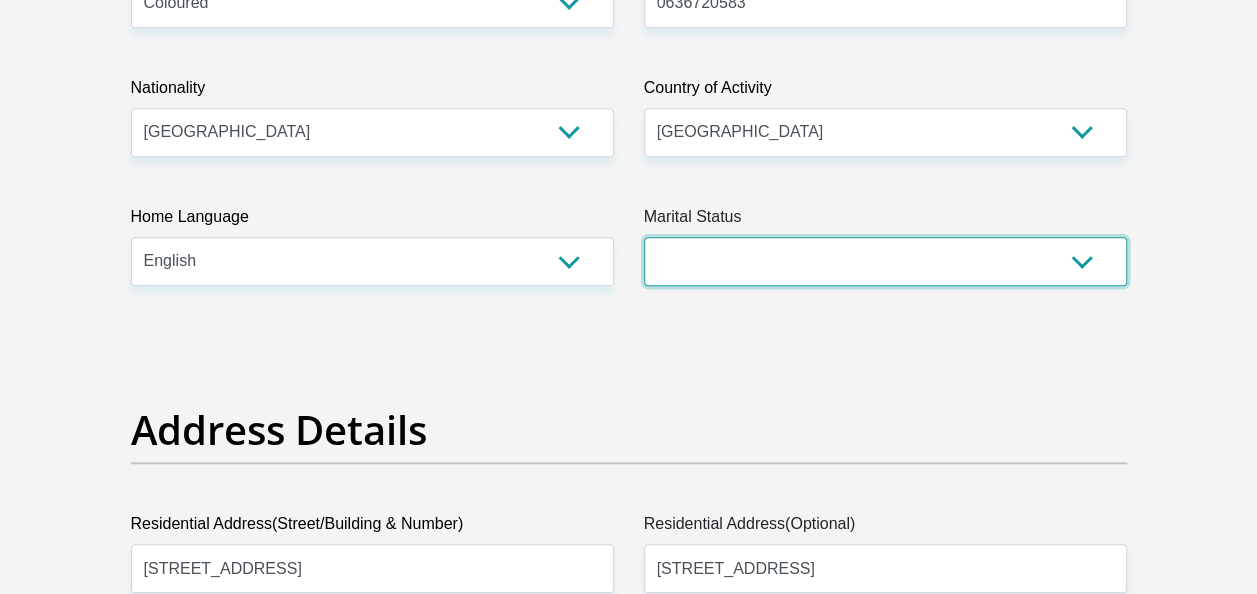 click on "Married ANC
Single
Divorced
Widowed
Married COP or Customary Law" at bounding box center (885, 261) 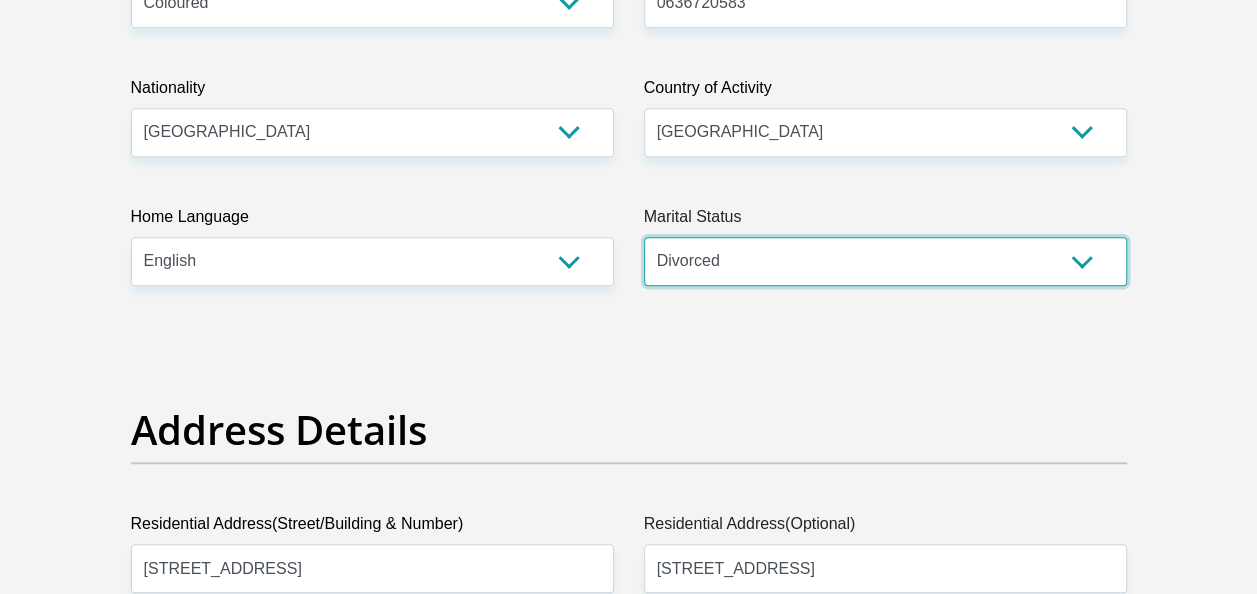 click on "Married ANC
Single
Divorced
Widowed
Married COP or Customary Law" at bounding box center [885, 261] 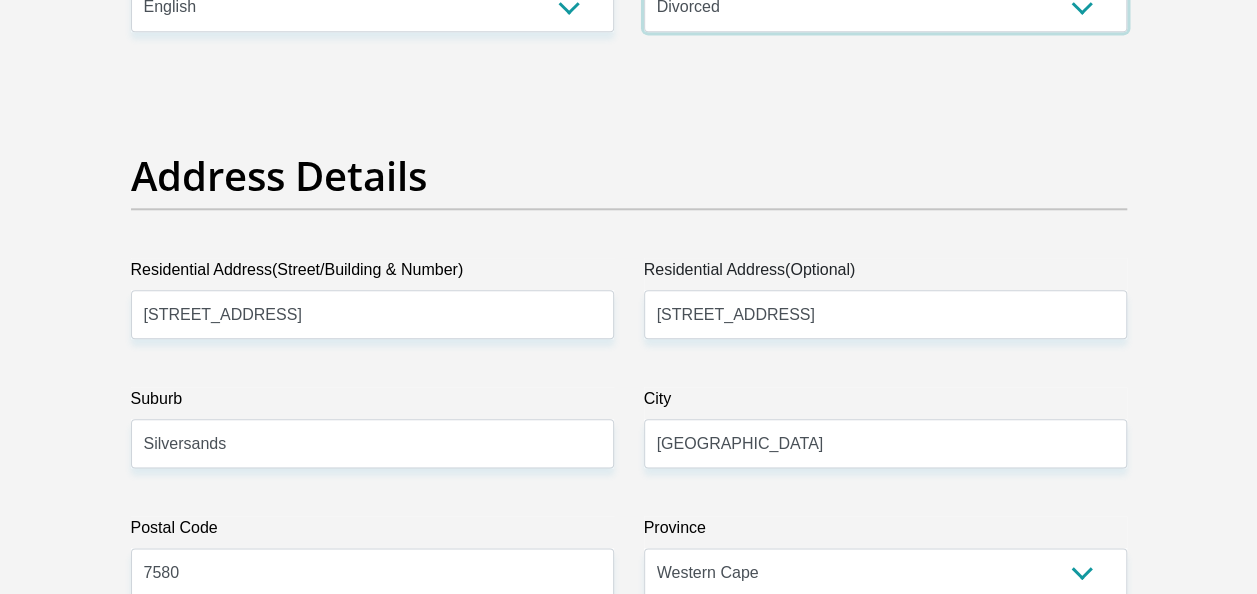 scroll, scrollTop: 1000, scrollLeft: 0, axis: vertical 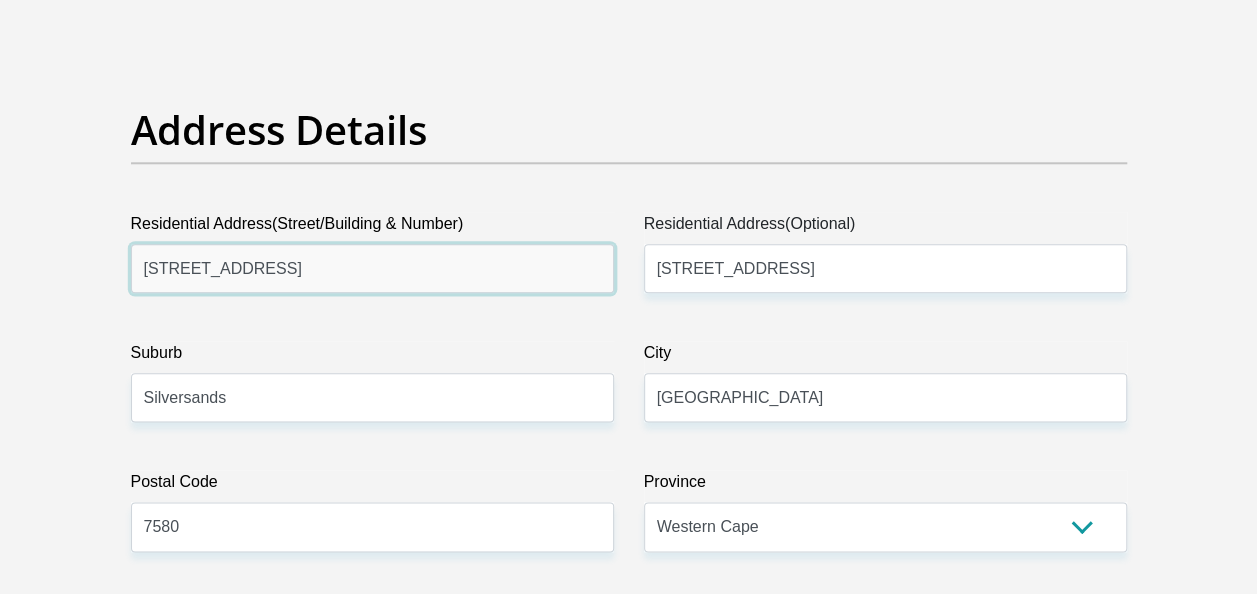 click on "[STREET_ADDRESS]" at bounding box center (372, 268) 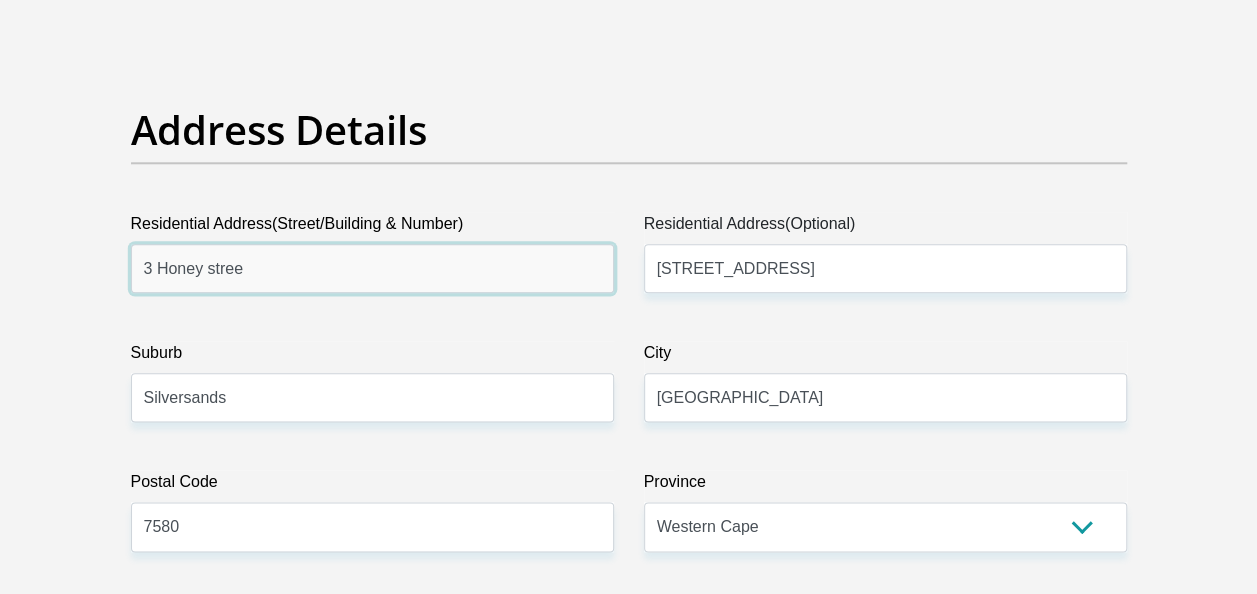 type on "[STREET_ADDRESS]" 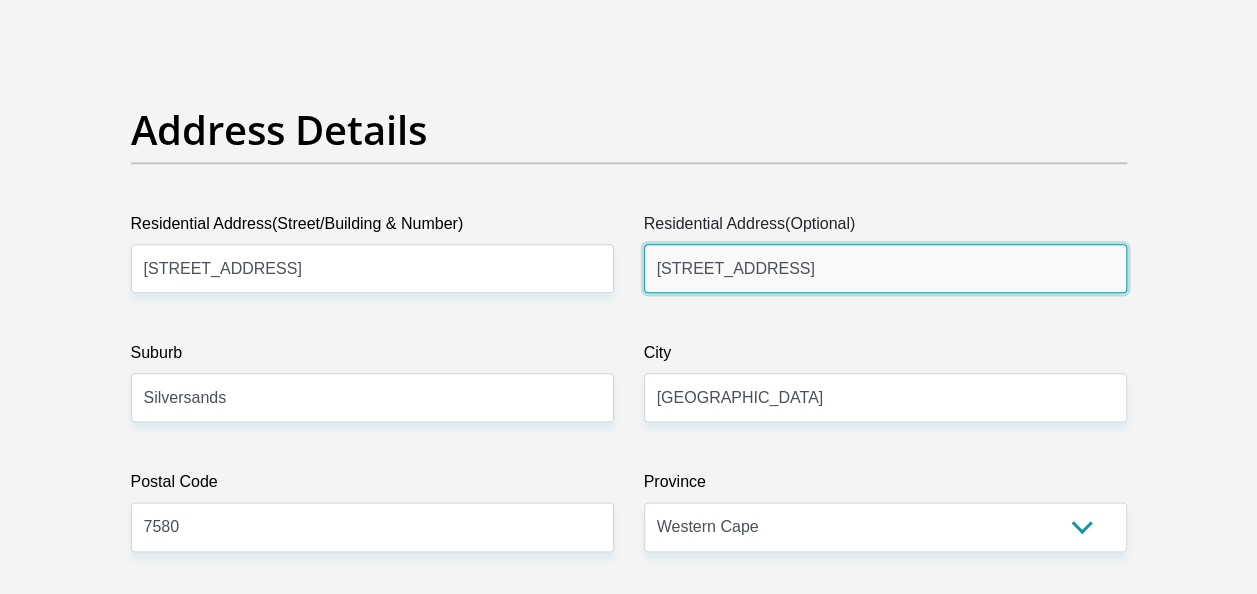 type on "[STREET_ADDRESS]" 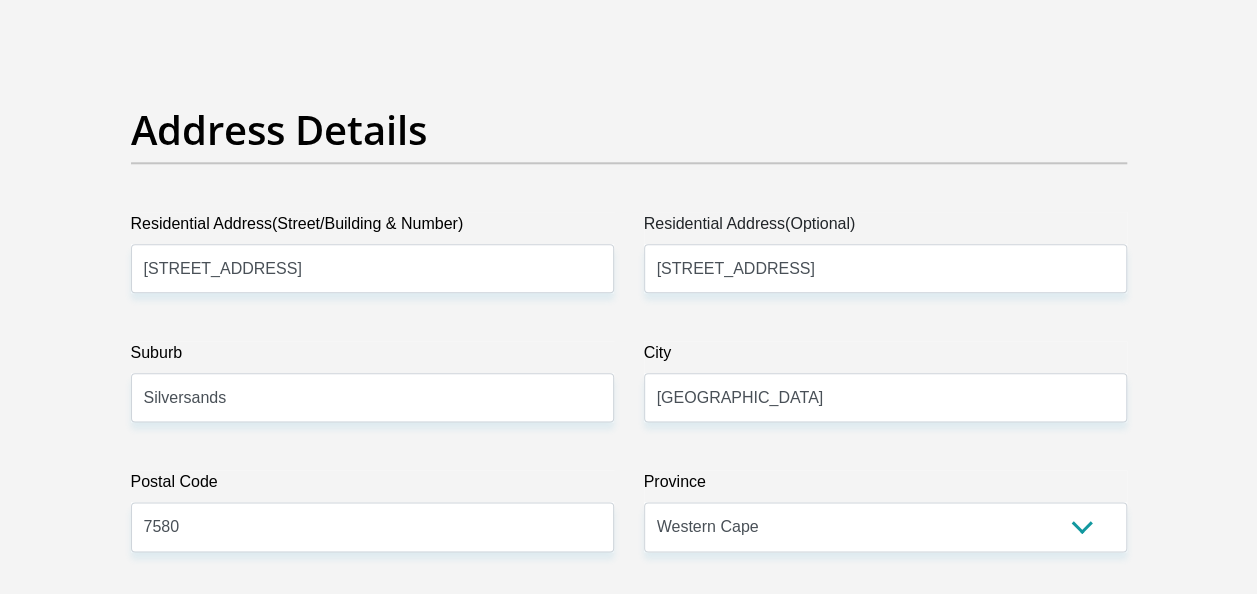 drag, startPoint x: 201, startPoint y: 326, endPoint x: 230, endPoint y: 374, distance: 56.0803 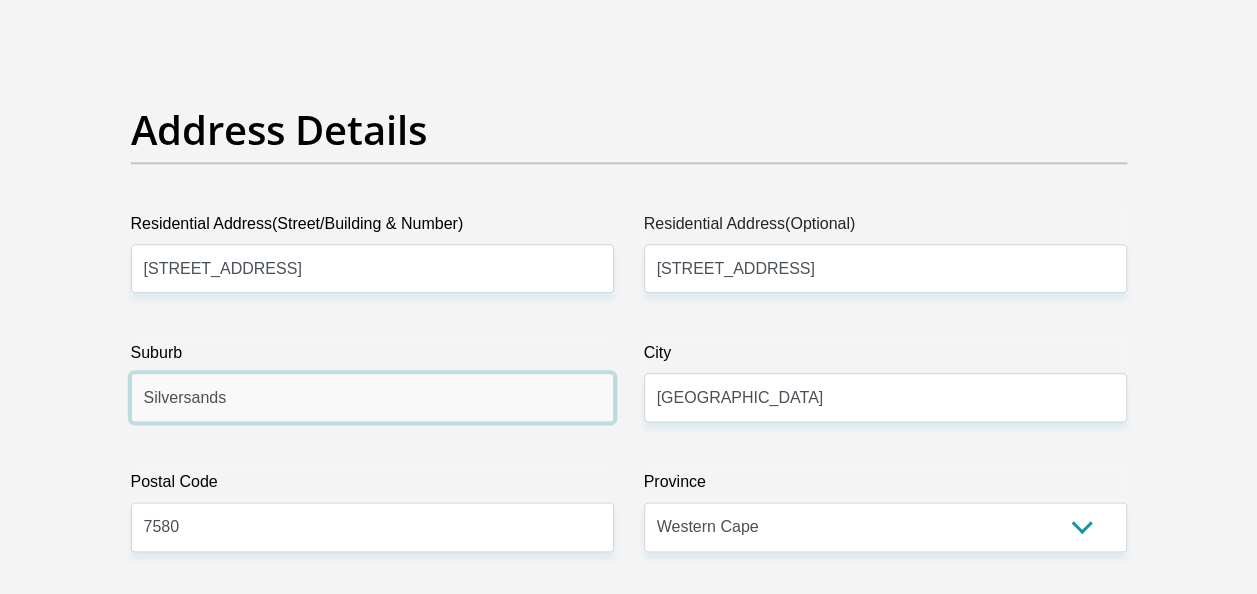 drag, startPoint x: 228, startPoint y: 402, endPoint x: 92, endPoint y: 390, distance: 136.52838 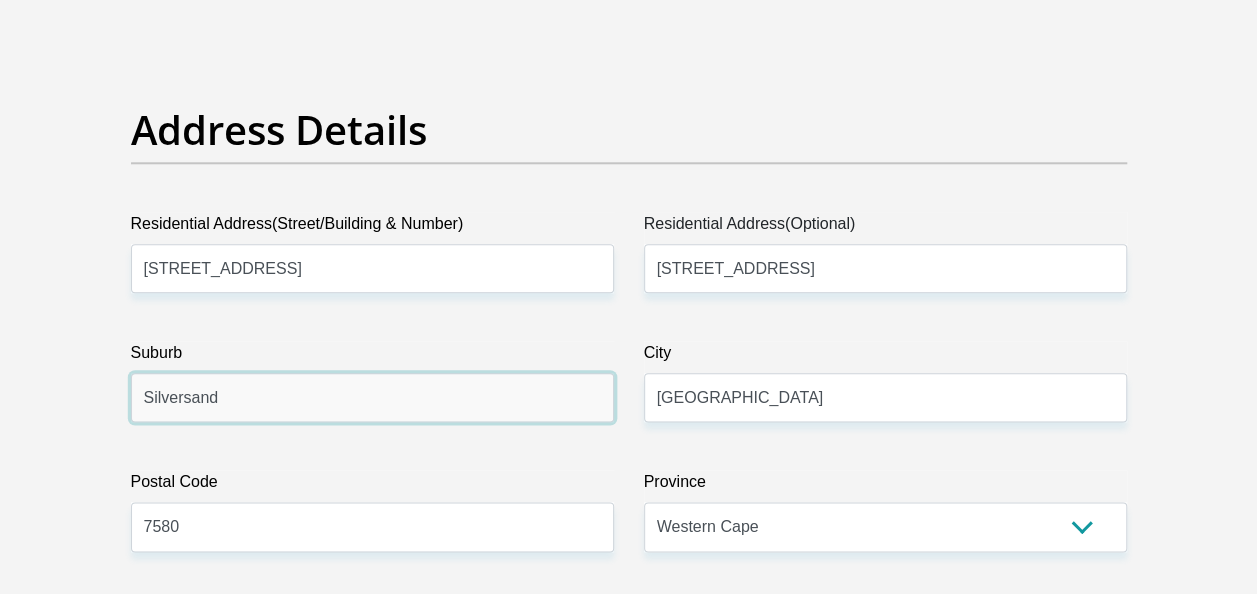 type on "Silversands" 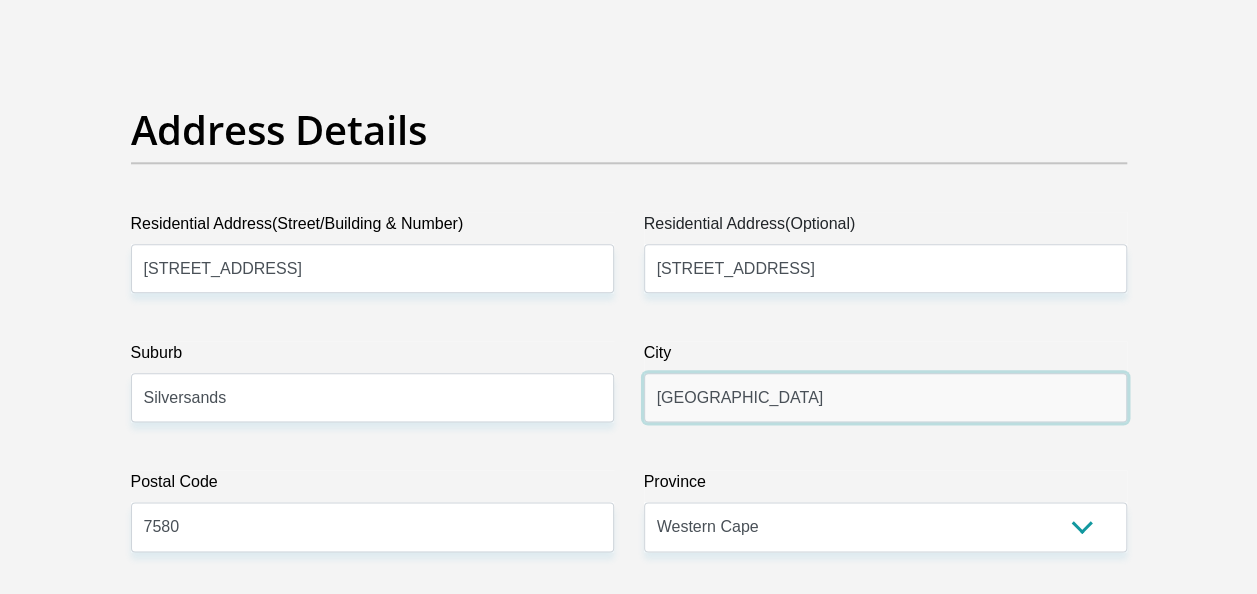 type on "[GEOGRAPHIC_DATA]" 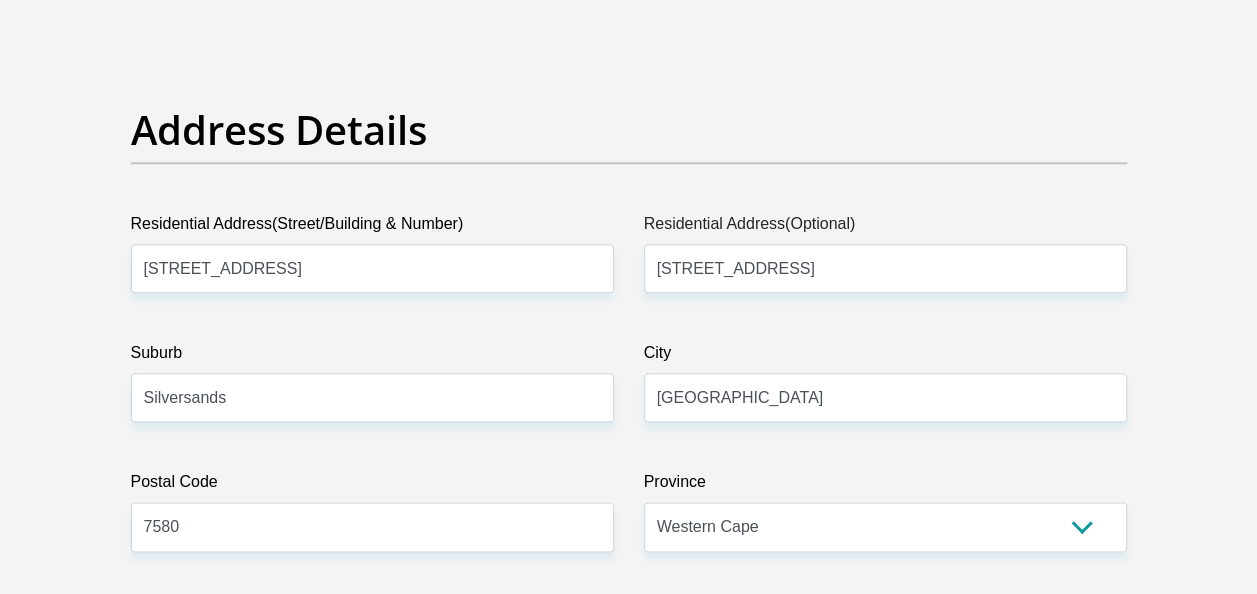 click on "Title
Mr
Ms
Mrs
Dr
[PERSON_NAME]
First Name
[PERSON_NAME]
Surname
[GEOGRAPHIC_DATA]
ID Number
8006040099086
Please input valid ID number
Race
Black
Coloured
Indian
White
Other
Contact Number
0636720583
Please input valid contact number
Nationality
[GEOGRAPHIC_DATA]
[GEOGRAPHIC_DATA]
[GEOGRAPHIC_DATA]  [GEOGRAPHIC_DATA]  [GEOGRAPHIC_DATA]" at bounding box center (629, 2641) 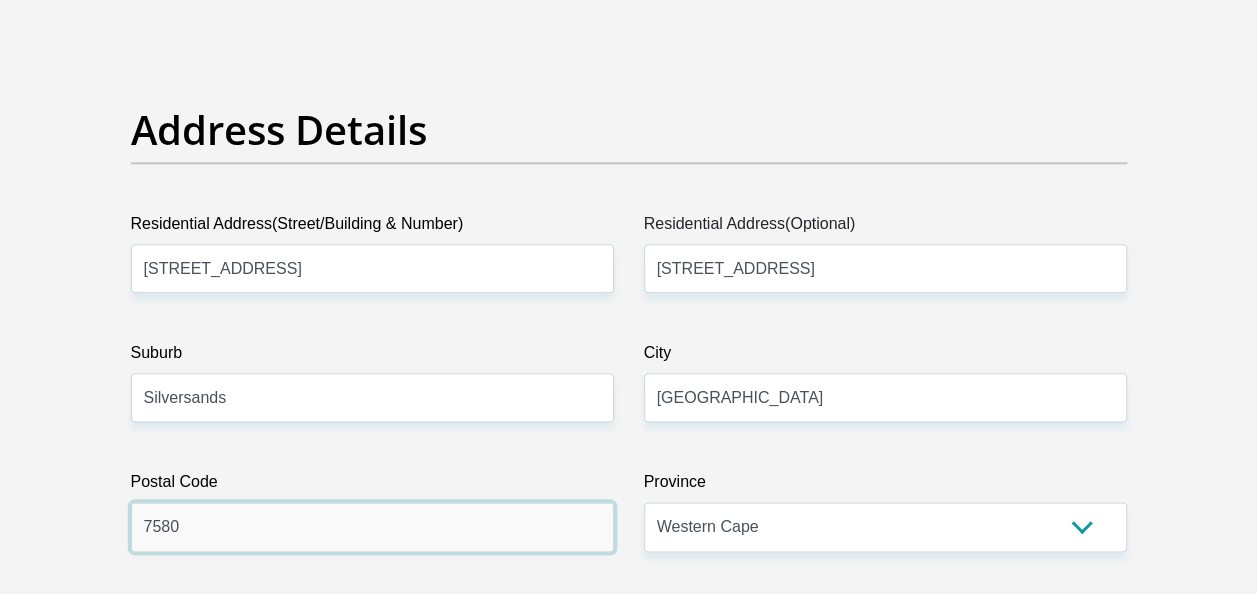 drag, startPoint x: 206, startPoint y: 537, endPoint x: 82, endPoint y: 526, distance: 124.486946 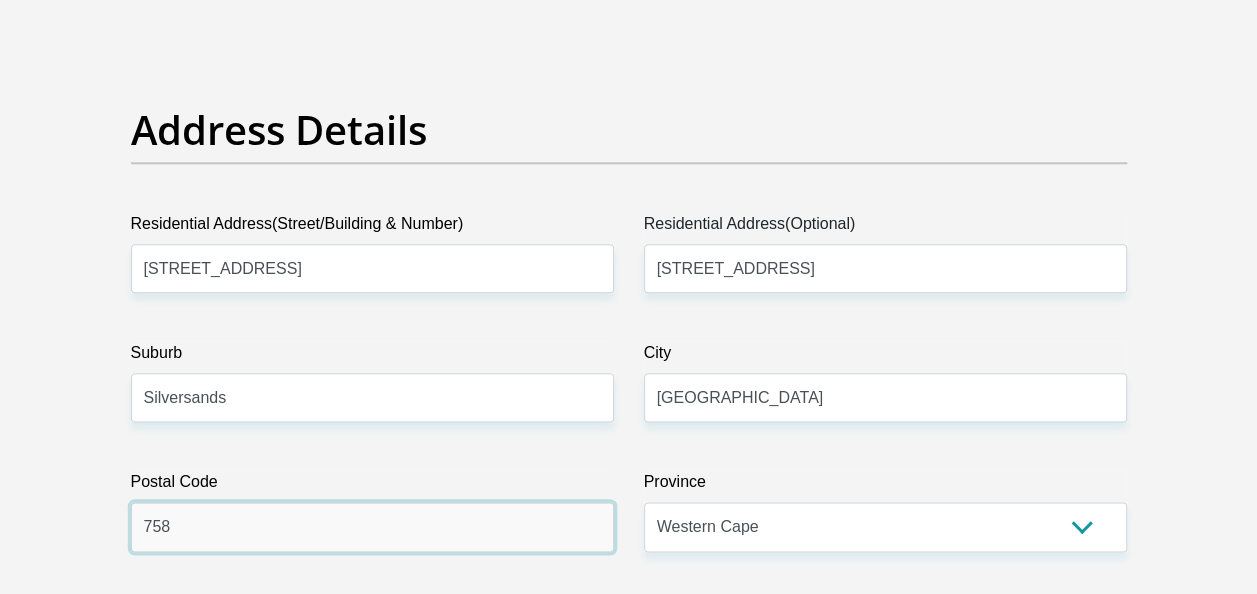 type on "7580" 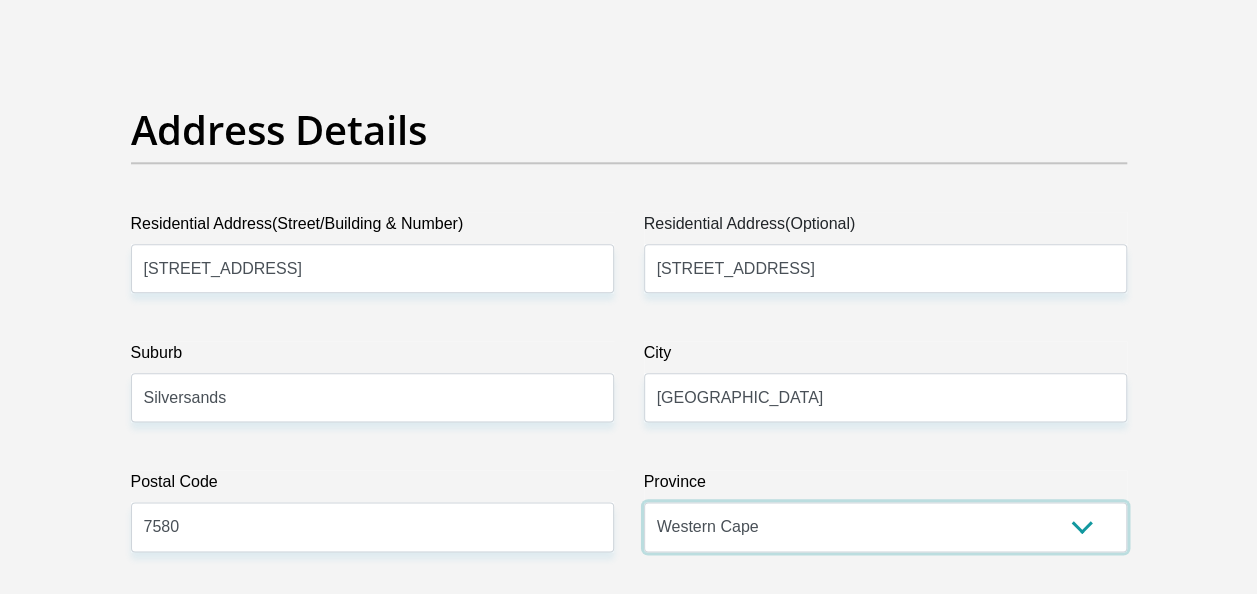 click on "Eastern Cape
Free State
[GEOGRAPHIC_DATA]
[GEOGRAPHIC_DATA][DATE]
[GEOGRAPHIC_DATA]
[GEOGRAPHIC_DATA]
[GEOGRAPHIC_DATA]
[GEOGRAPHIC_DATA]" at bounding box center [885, 526] 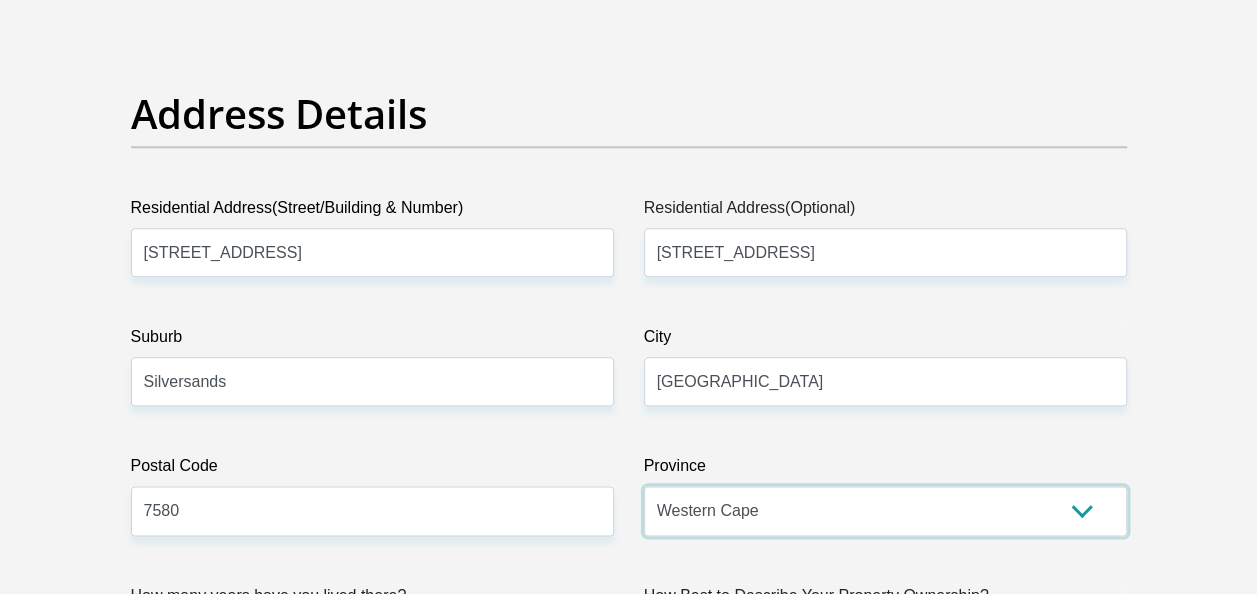 scroll, scrollTop: 1200, scrollLeft: 0, axis: vertical 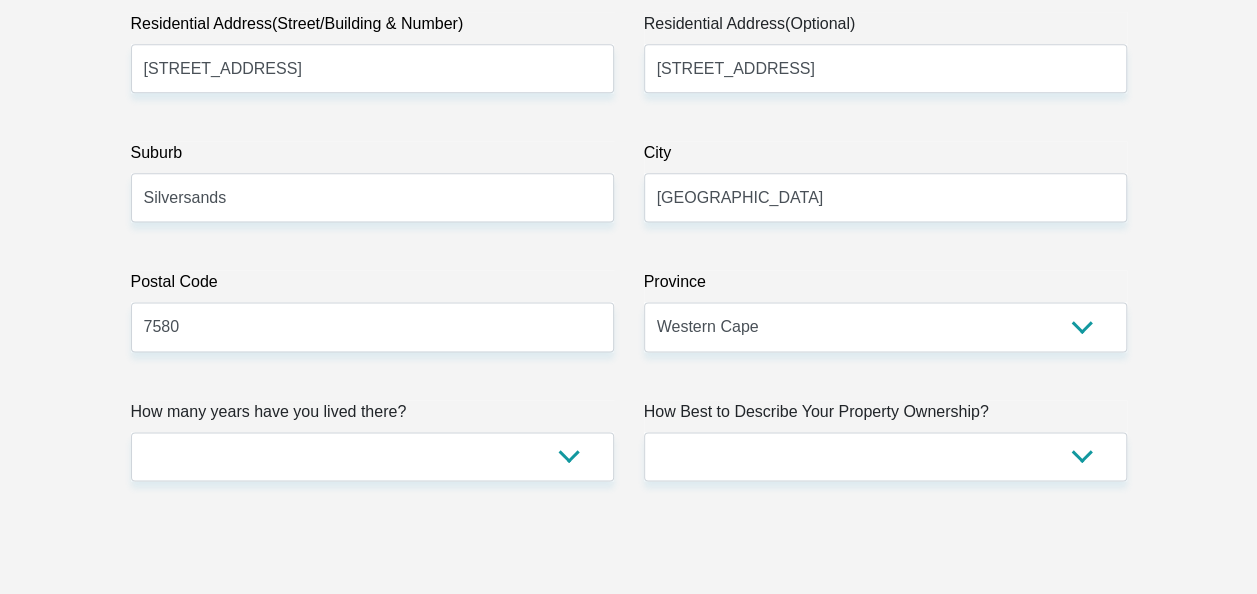 drag, startPoint x: 858, startPoint y: 297, endPoint x: 864, endPoint y: 321, distance: 24.738634 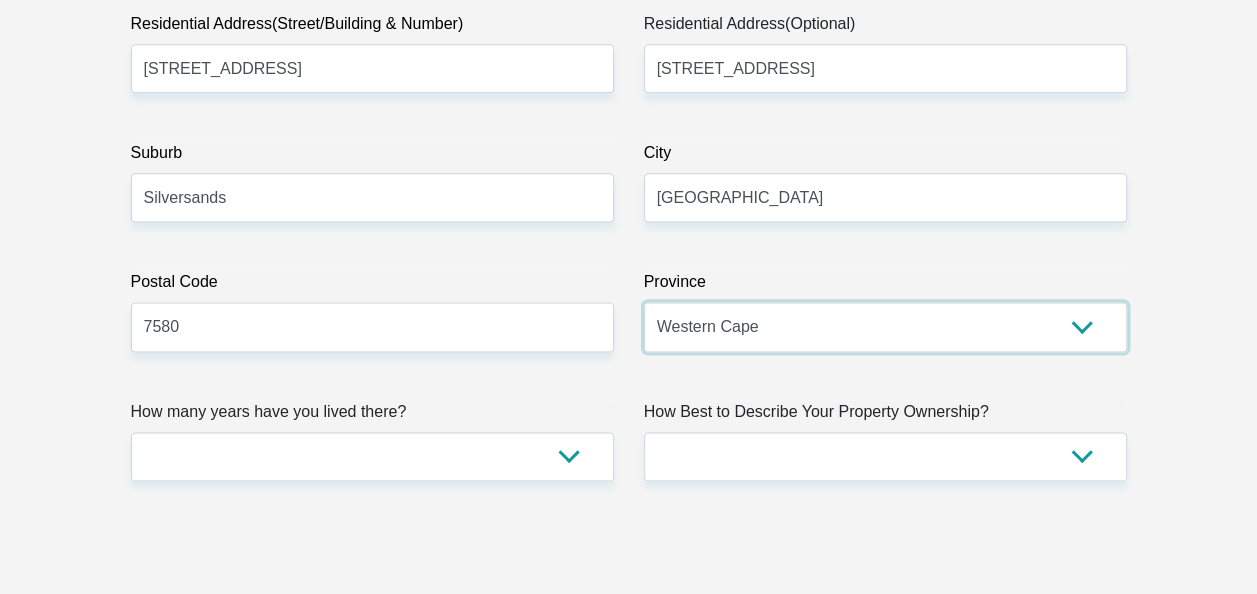 click on "Eastern Cape
Free State
[GEOGRAPHIC_DATA]
[GEOGRAPHIC_DATA][DATE]
[GEOGRAPHIC_DATA]
[GEOGRAPHIC_DATA]
[GEOGRAPHIC_DATA]
[GEOGRAPHIC_DATA]" at bounding box center (885, 326) 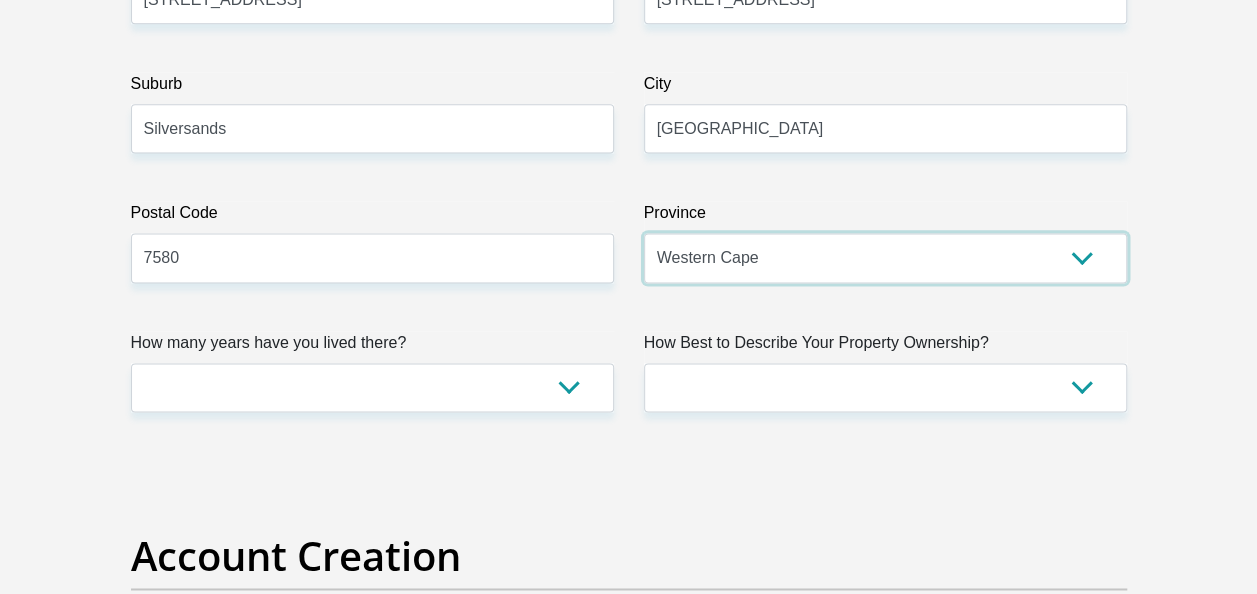 scroll, scrollTop: 1300, scrollLeft: 0, axis: vertical 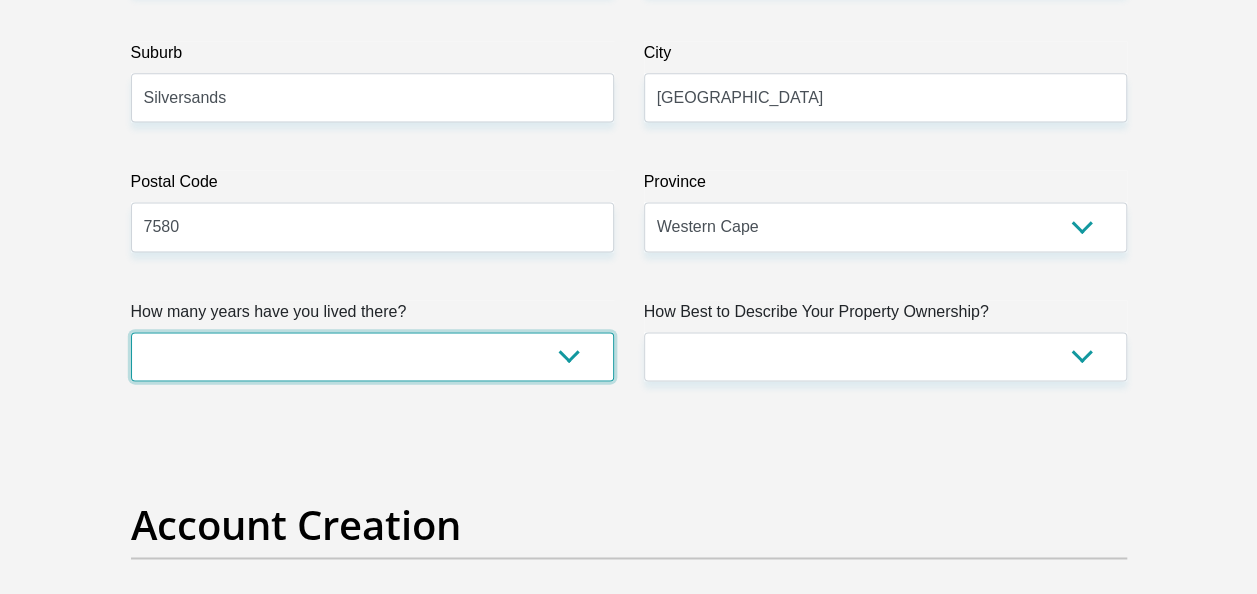 click on "less than 1 year
1-3 years
3-5 years
5+ years" at bounding box center (372, 356) 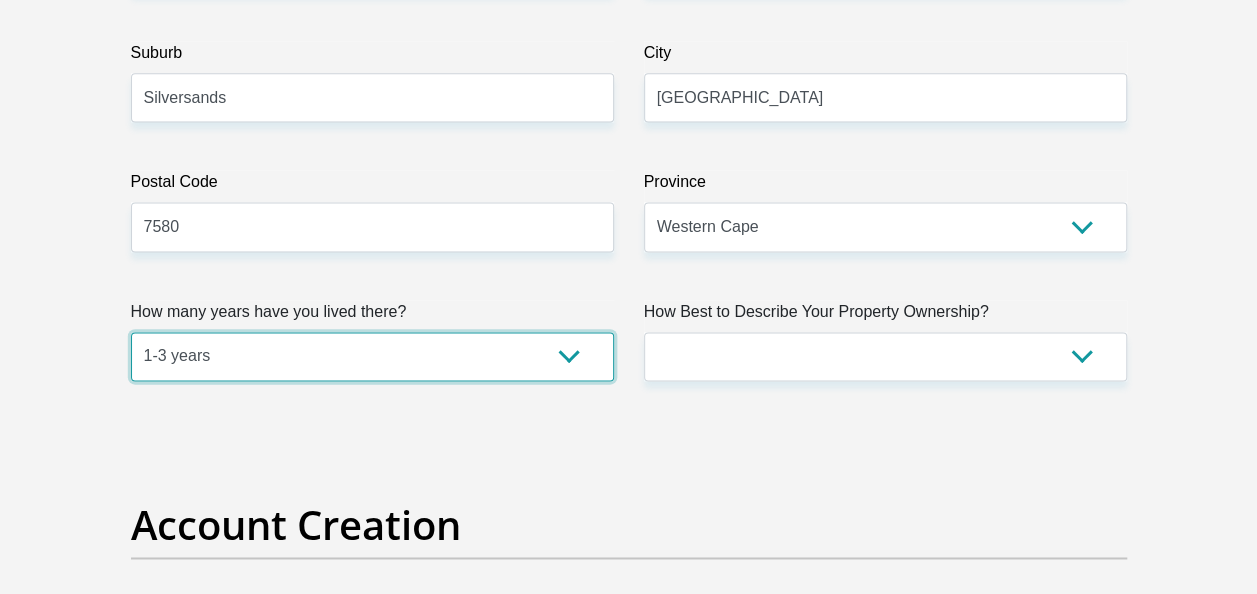 click on "less than 1 year
1-3 years
3-5 years
5+ years" at bounding box center (372, 356) 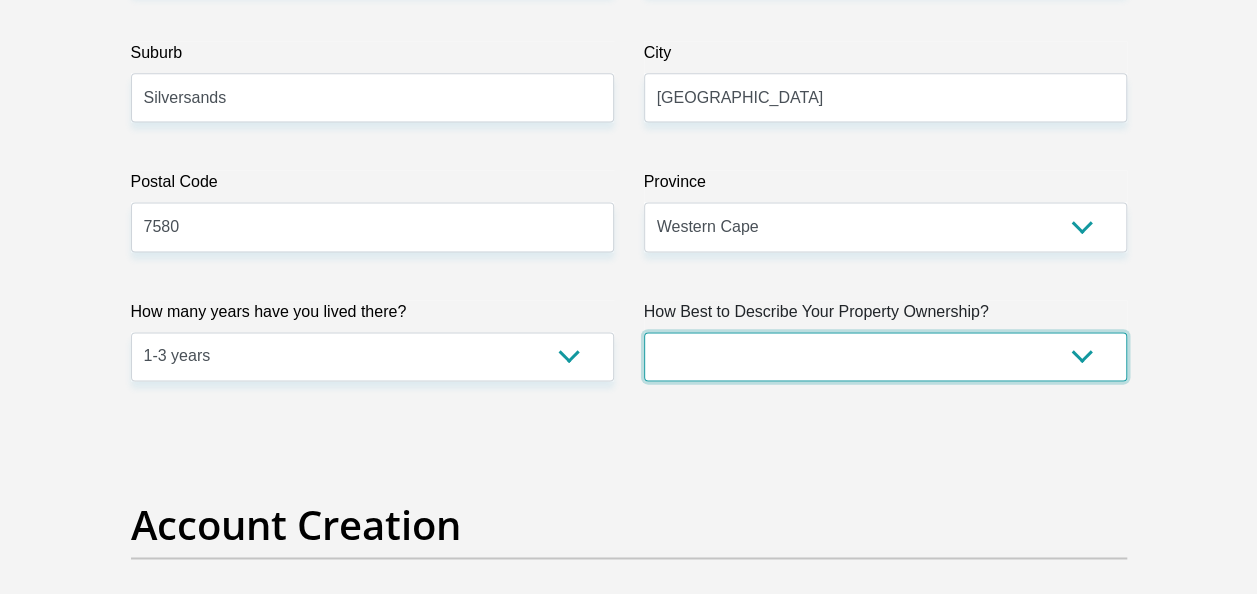 click on "Owned
Rented
Family Owned
Company Dwelling" at bounding box center (885, 356) 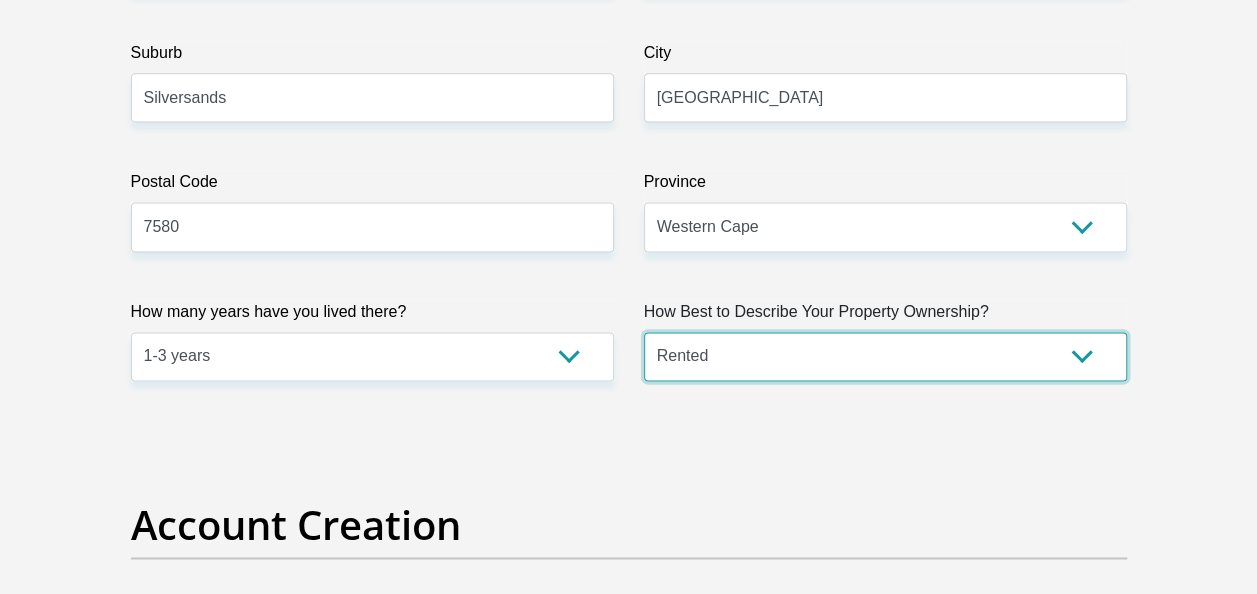 click on "Owned
Rented
Family Owned
Company Dwelling" at bounding box center [885, 356] 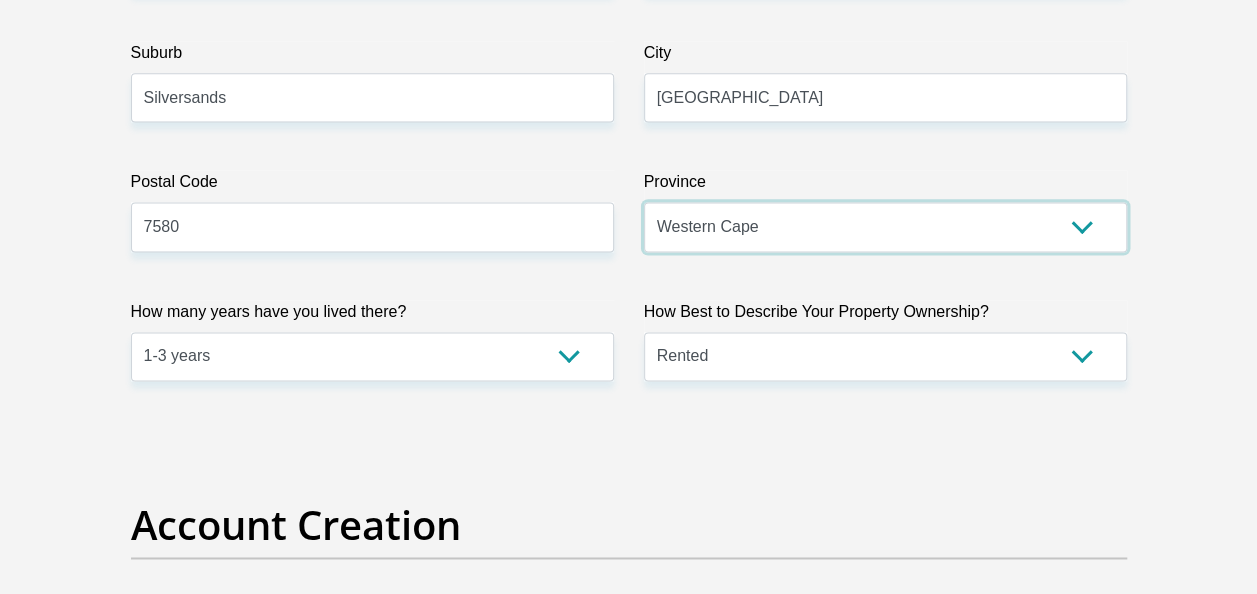 click on "Eastern Cape
Free State
[GEOGRAPHIC_DATA]
[GEOGRAPHIC_DATA][DATE]
[GEOGRAPHIC_DATA]
[GEOGRAPHIC_DATA]
[GEOGRAPHIC_DATA]
[GEOGRAPHIC_DATA]" at bounding box center (885, 226) 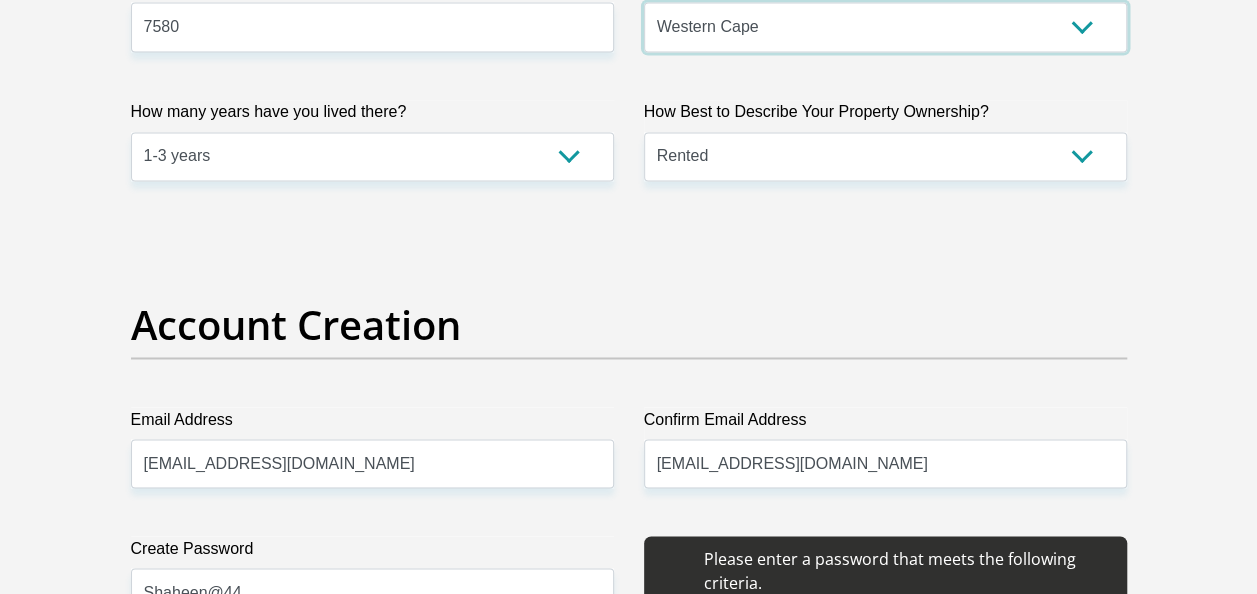 scroll, scrollTop: 1700, scrollLeft: 0, axis: vertical 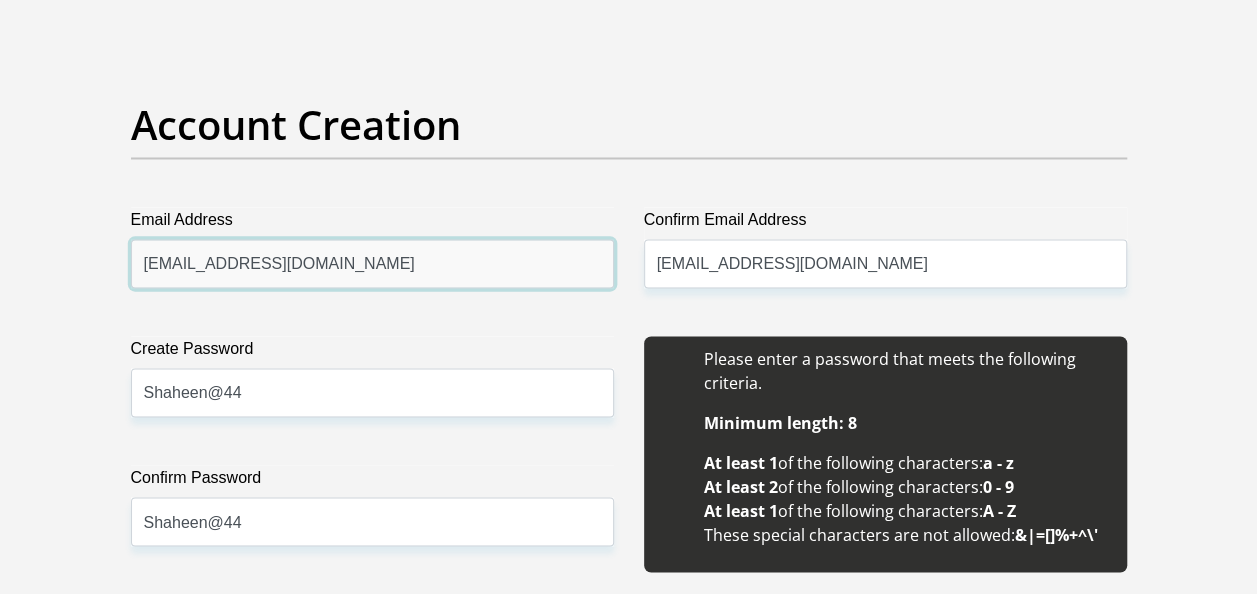 drag, startPoint x: 311, startPoint y: 260, endPoint x: 699, endPoint y: 290, distance: 389.15805 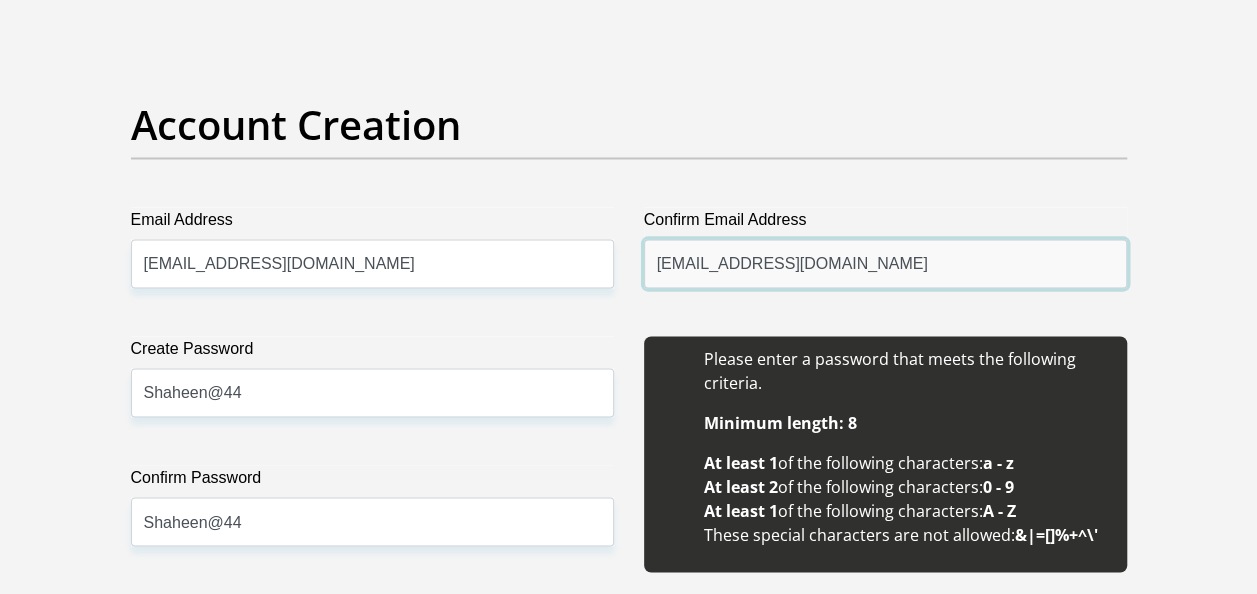 click on "[EMAIL_ADDRESS][DOMAIN_NAME]" at bounding box center [885, 263] 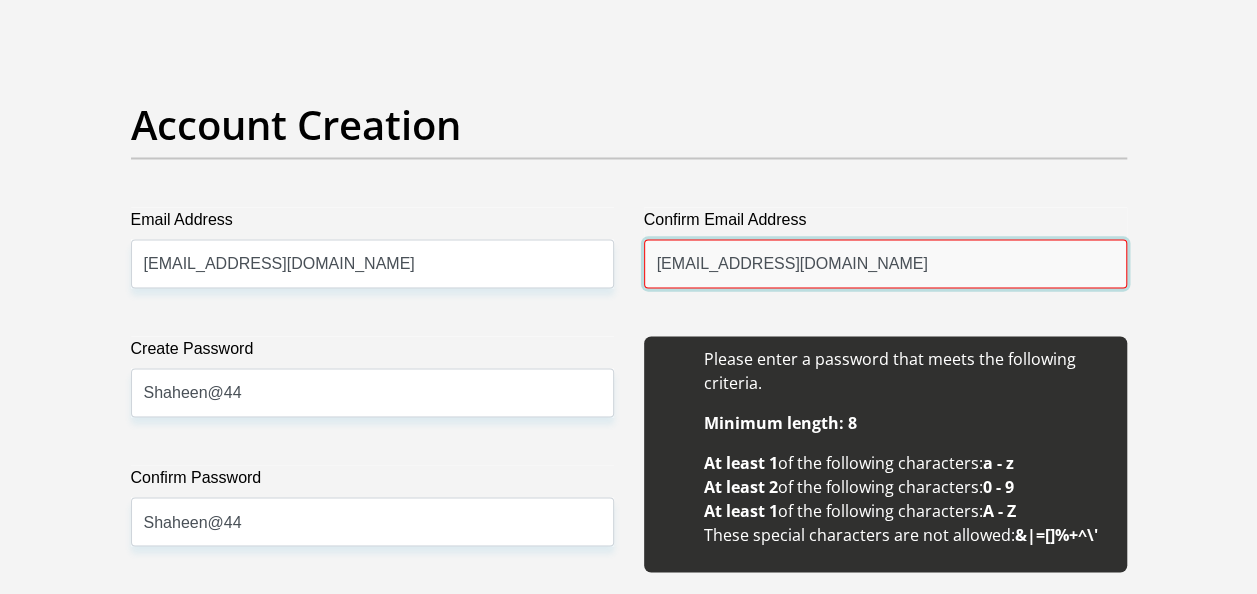 type on "[EMAIL_ADDRESS][DOMAIN_NAME]" 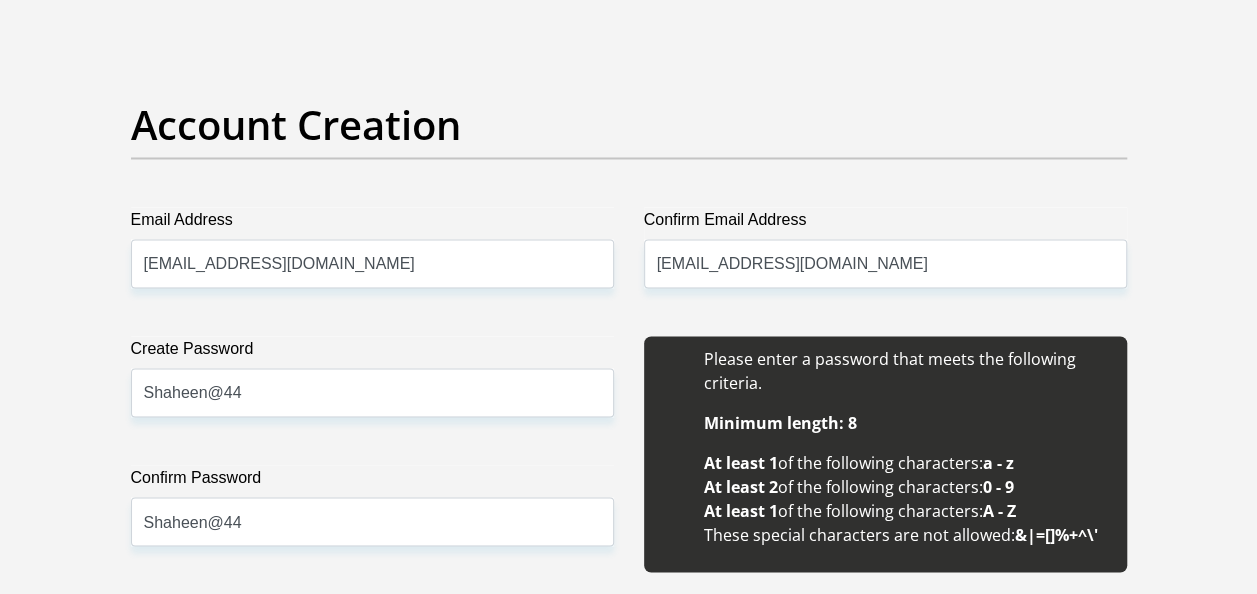 click on "Account Creation" at bounding box center [629, 125] 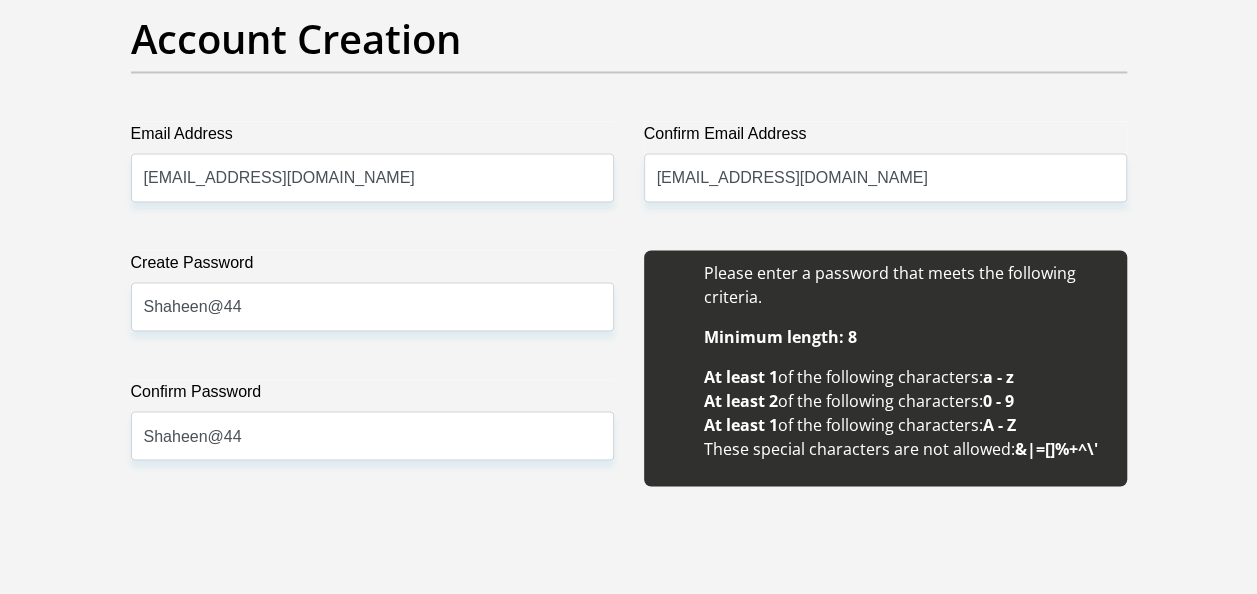 scroll, scrollTop: 1900, scrollLeft: 0, axis: vertical 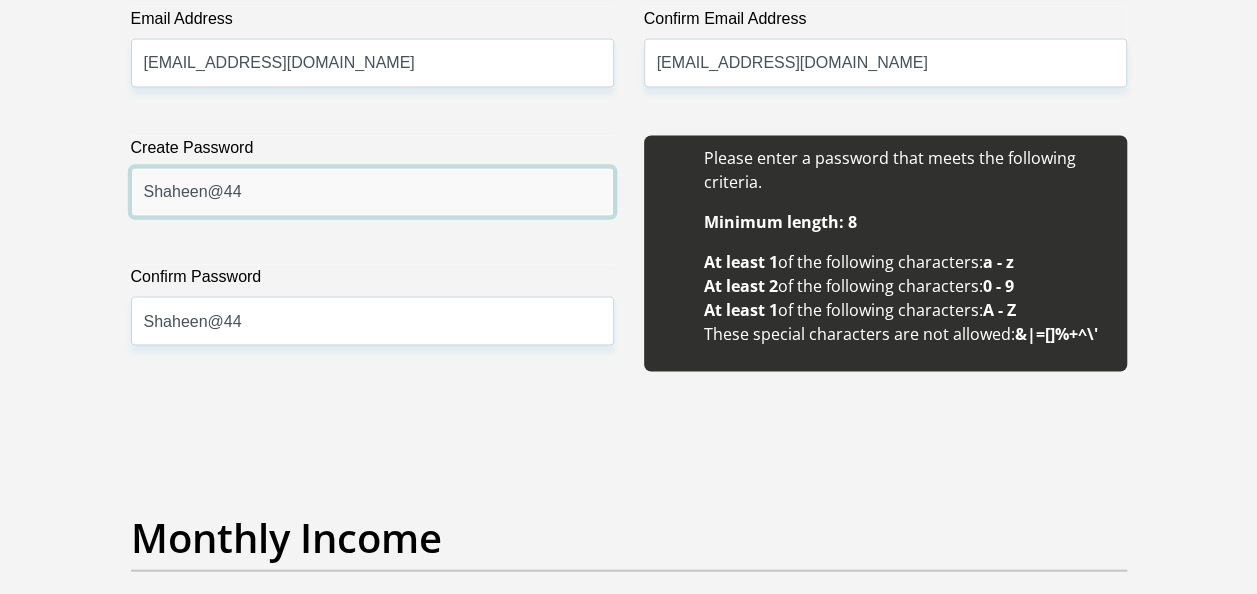 drag, startPoint x: 346, startPoint y: 196, endPoint x: 244, endPoint y: 210, distance: 102.9563 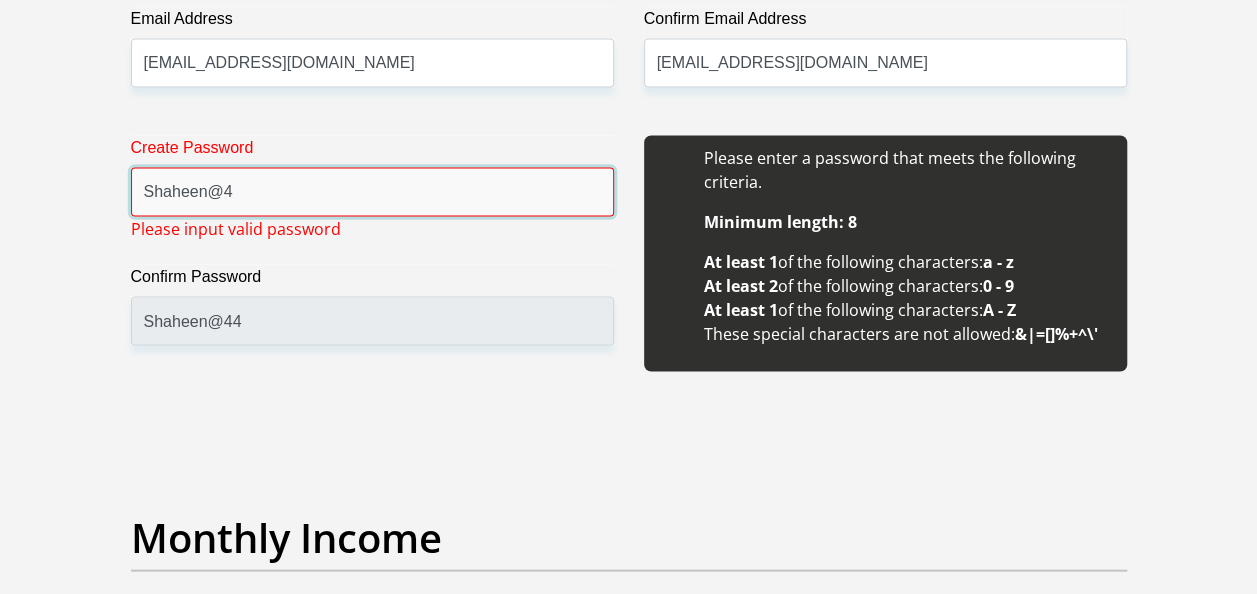 type on "Shaheen@44" 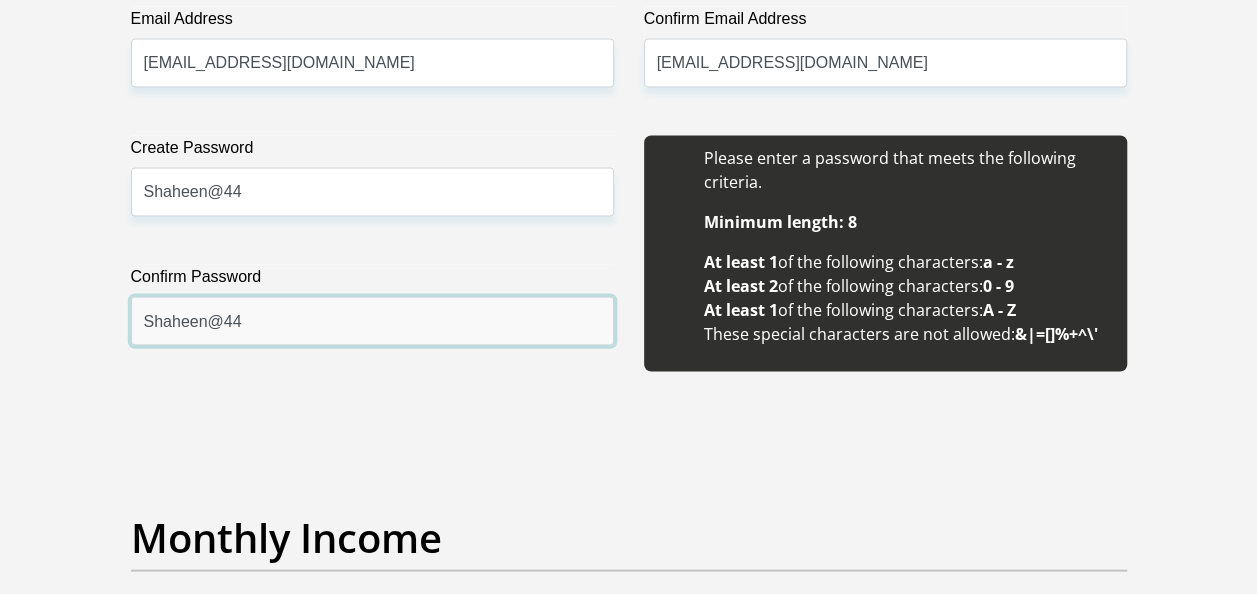 click on "Shaheen@44" at bounding box center [372, 321] 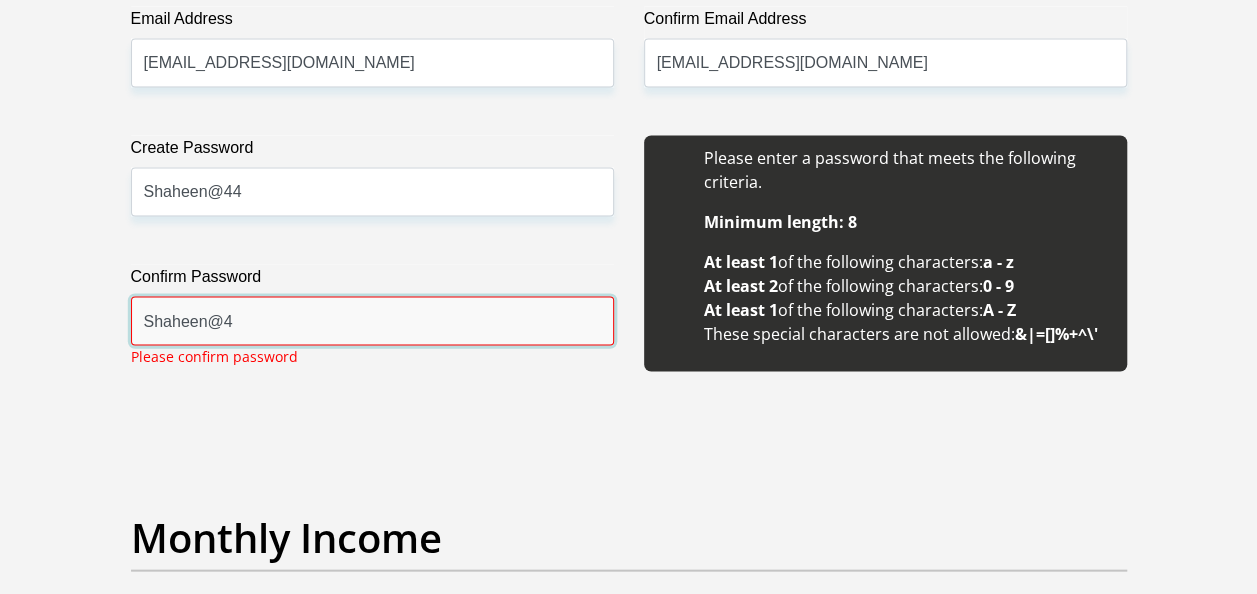type on "Shaheen@44" 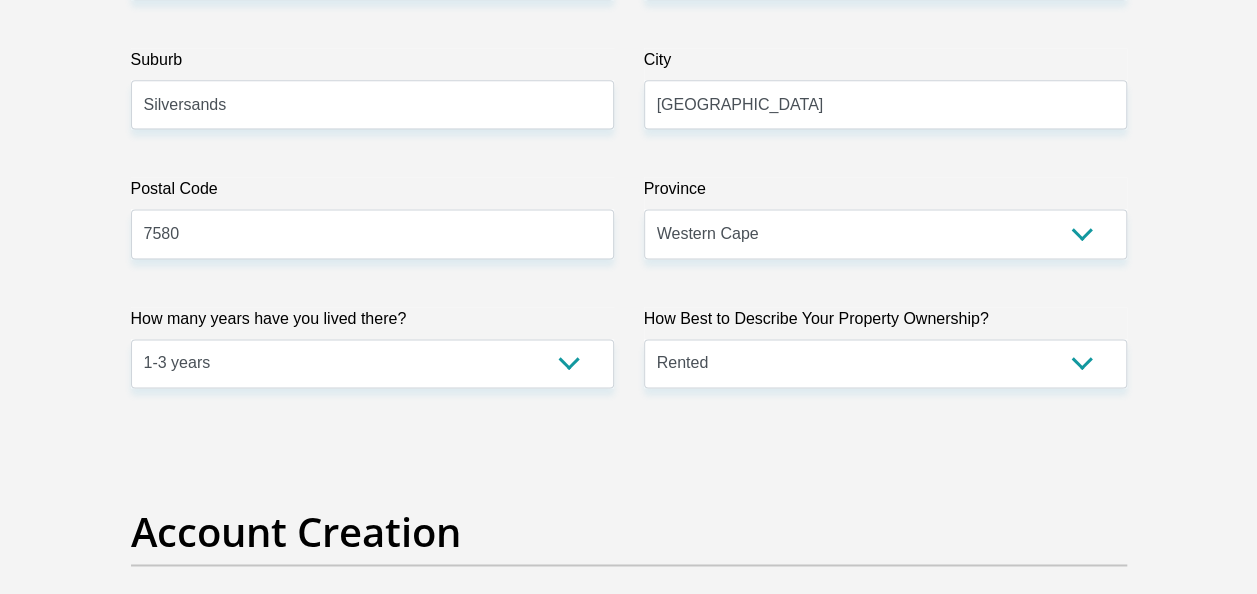 scroll, scrollTop: 1200, scrollLeft: 0, axis: vertical 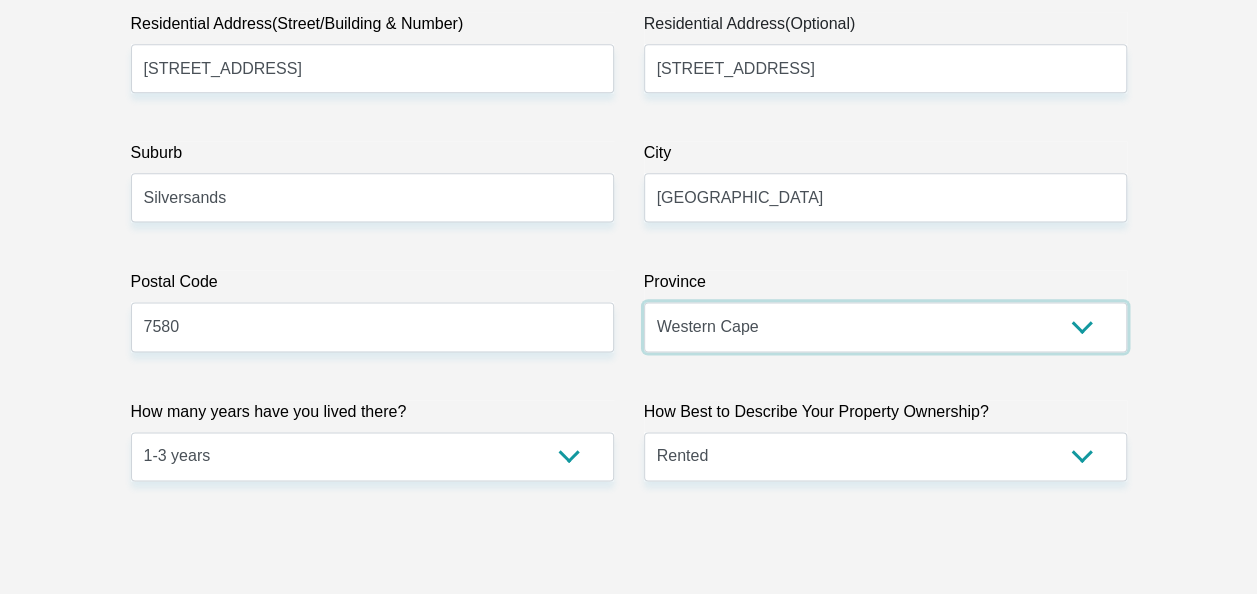 drag, startPoint x: 822, startPoint y: 336, endPoint x: 650, endPoint y: 324, distance: 172.41809 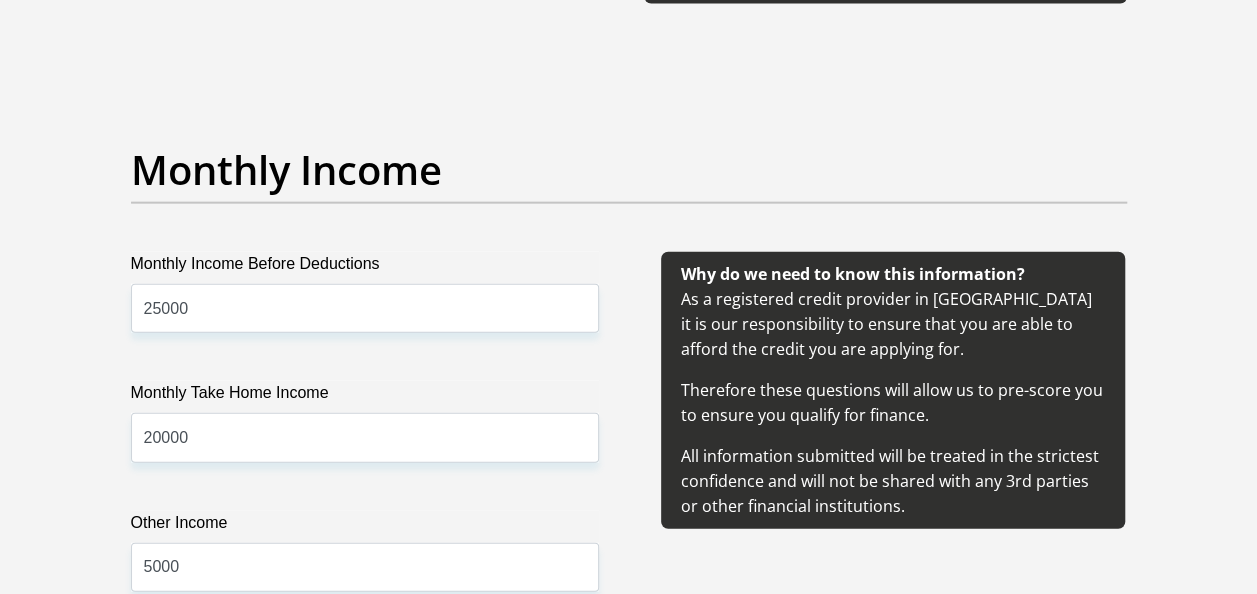 scroll, scrollTop: 2300, scrollLeft: 0, axis: vertical 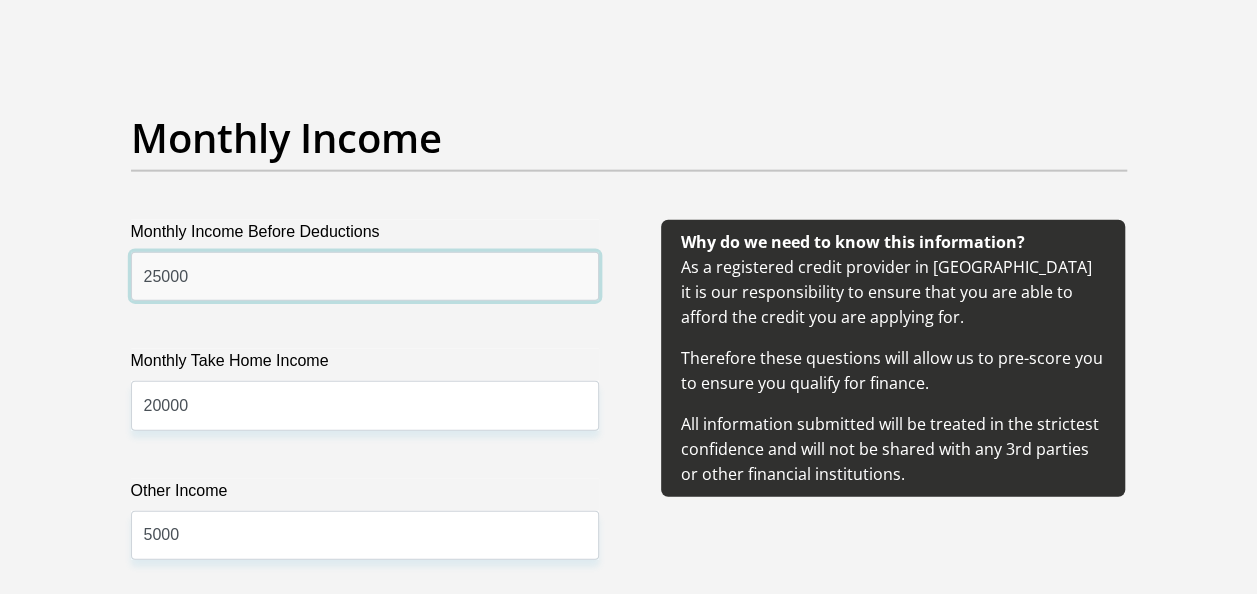 drag, startPoint x: 262, startPoint y: 272, endPoint x: 312, endPoint y: 266, distance: 50.358715 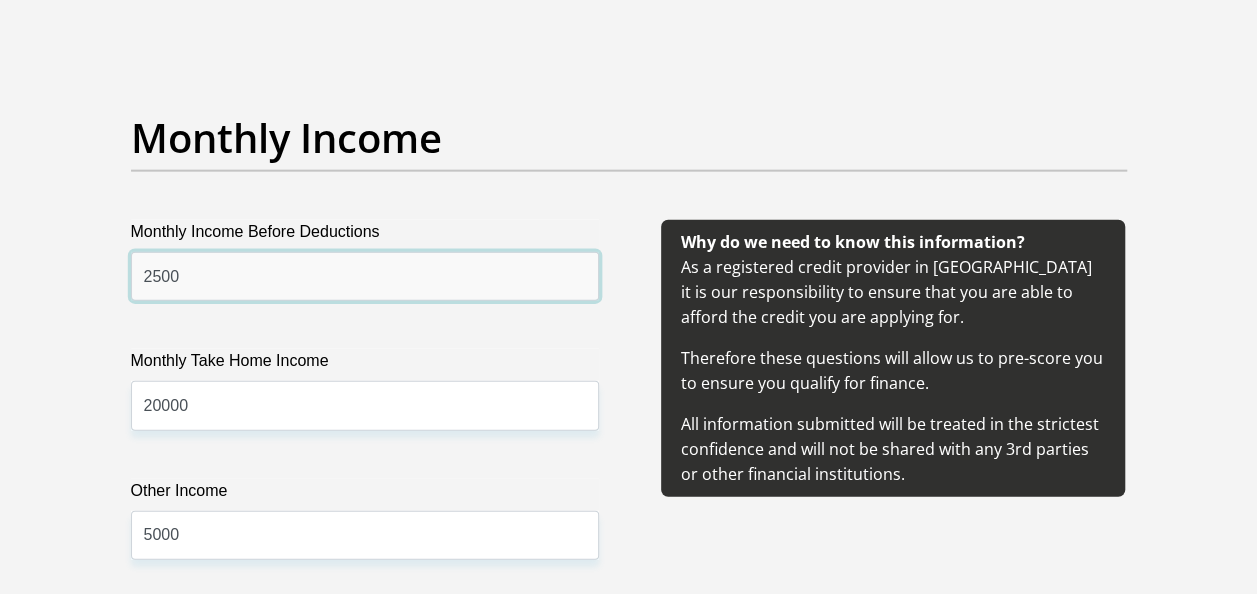 type on "25000" 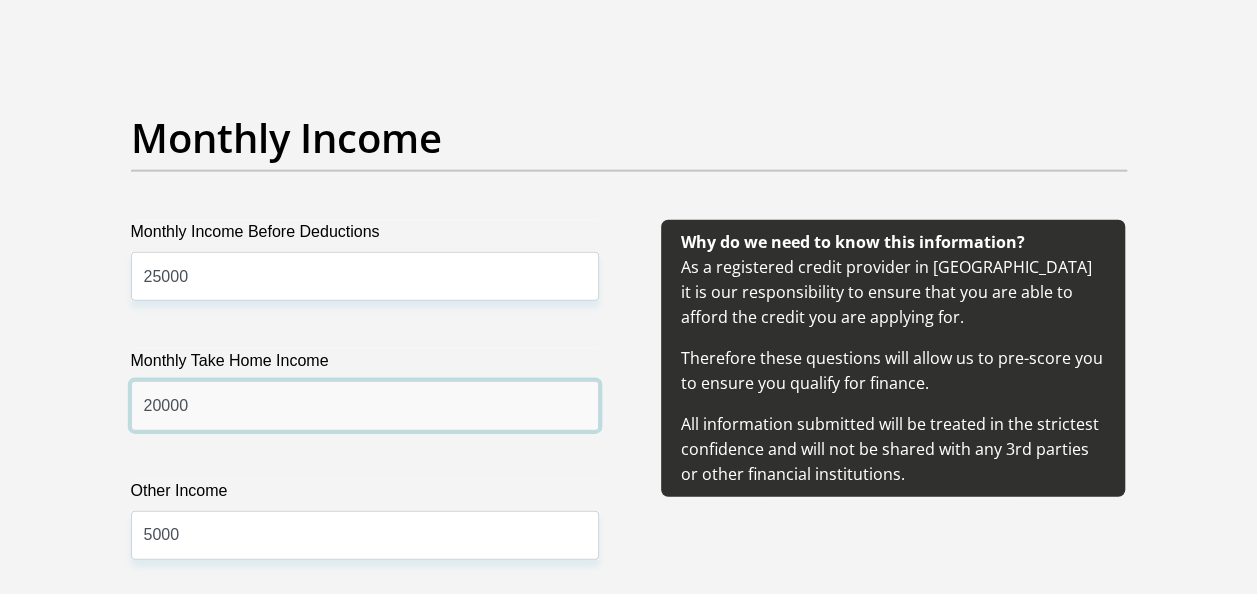 drag, startPoint x: 240, startPoint y: 403, endPoint x: -4, endPoint y: 404, distance: 244.00204 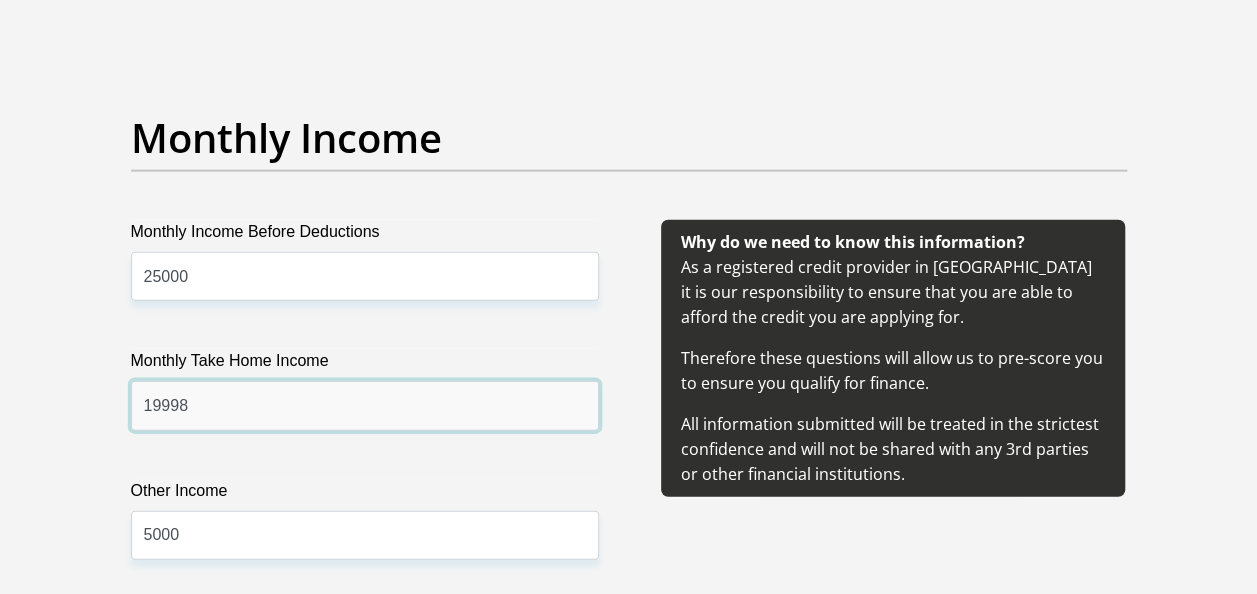 type on "19998" 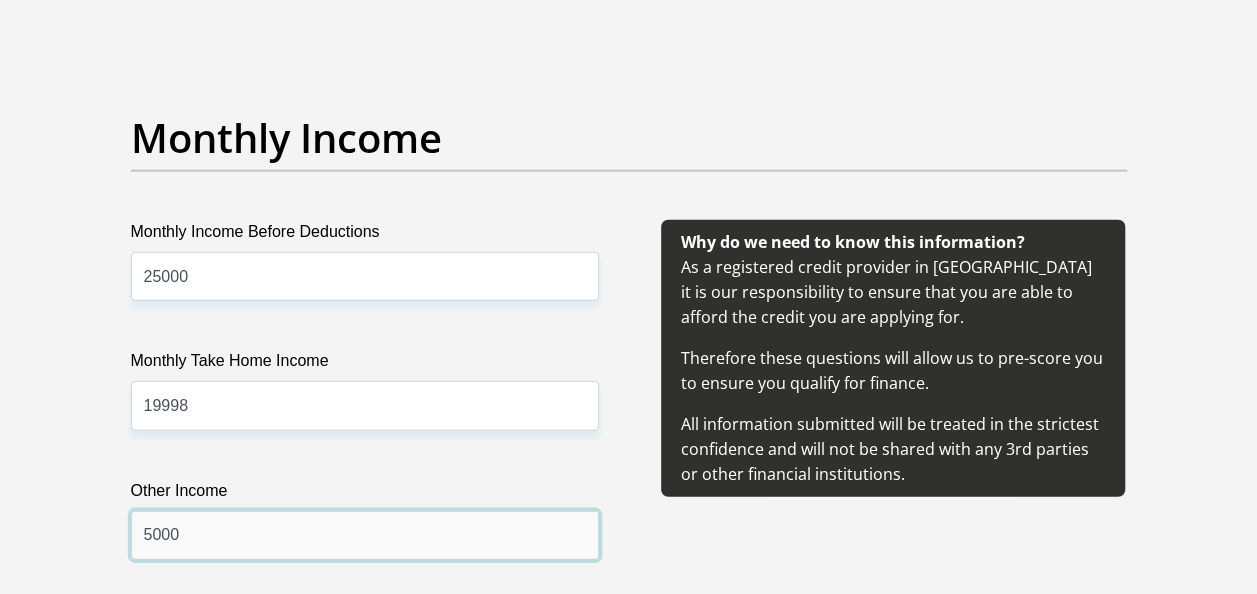 drag, startPoint x: 204, startPoint y: 538, endPoint x: 204, endPoint y: 510, distance: 28 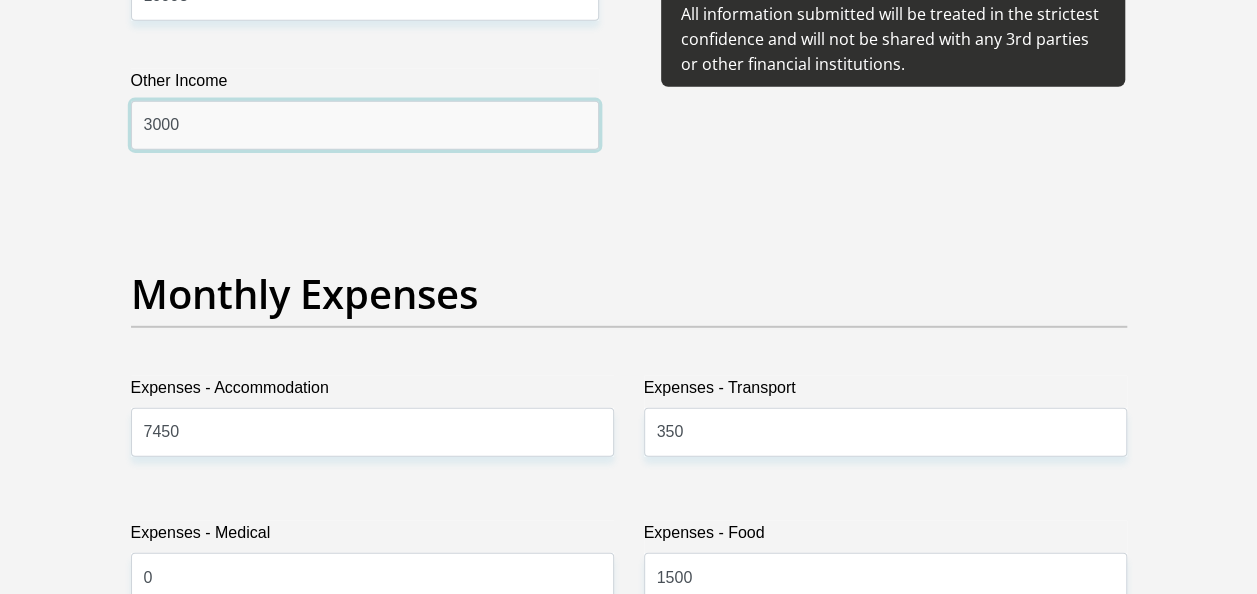 scroll, scrollTop: 2800, scrollLeft: 0, axis: vertical 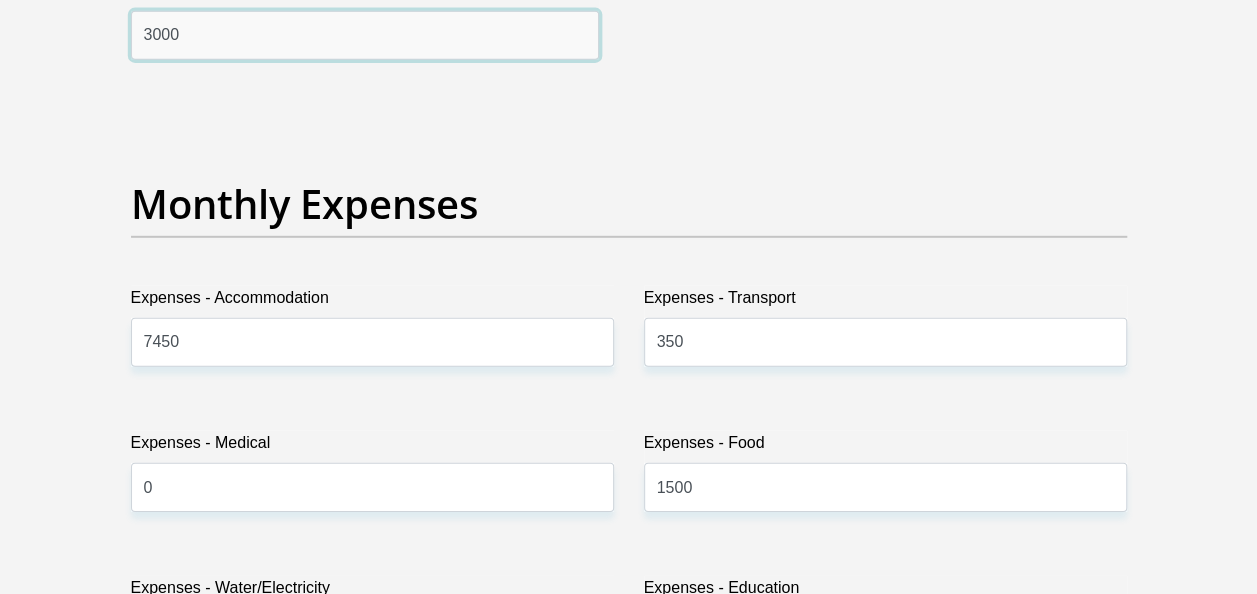 type on "3000" 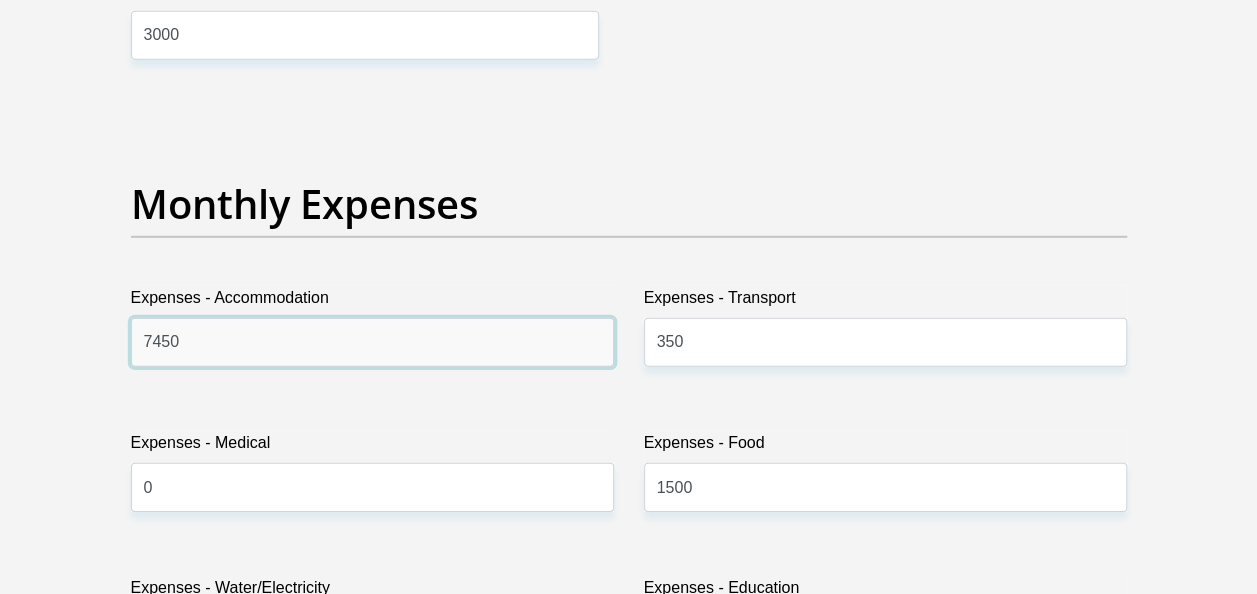 drag, startPoint x: 308, startPoint y: 345, endPoint x: 214, endPoint y: 353, distance: 94.33981 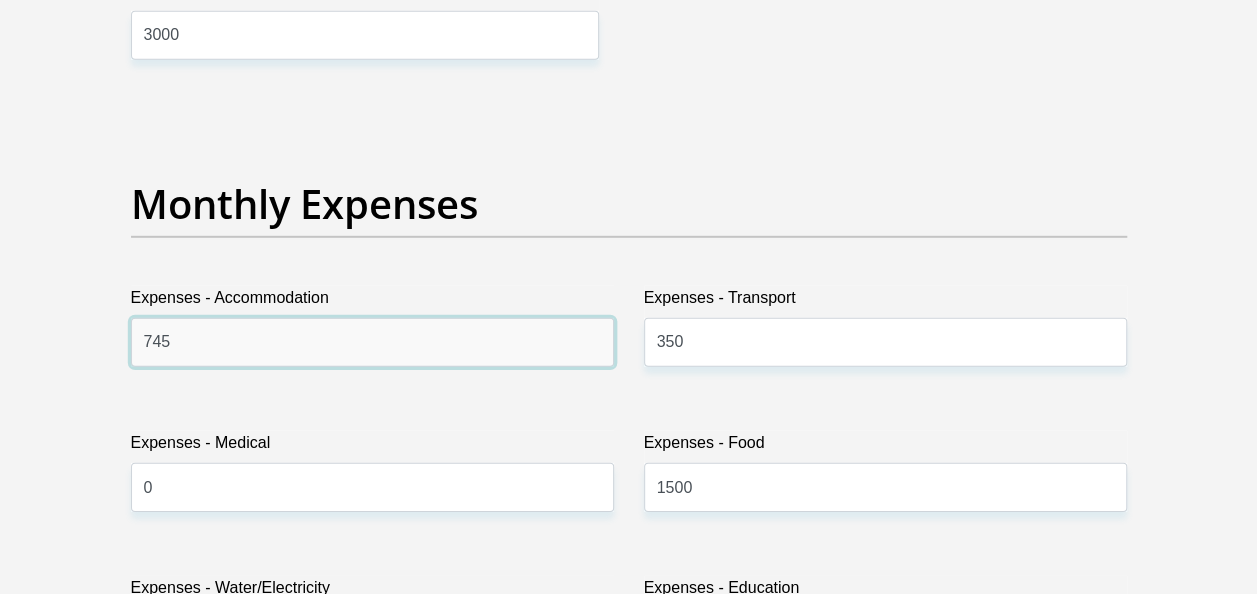 type on "7450" 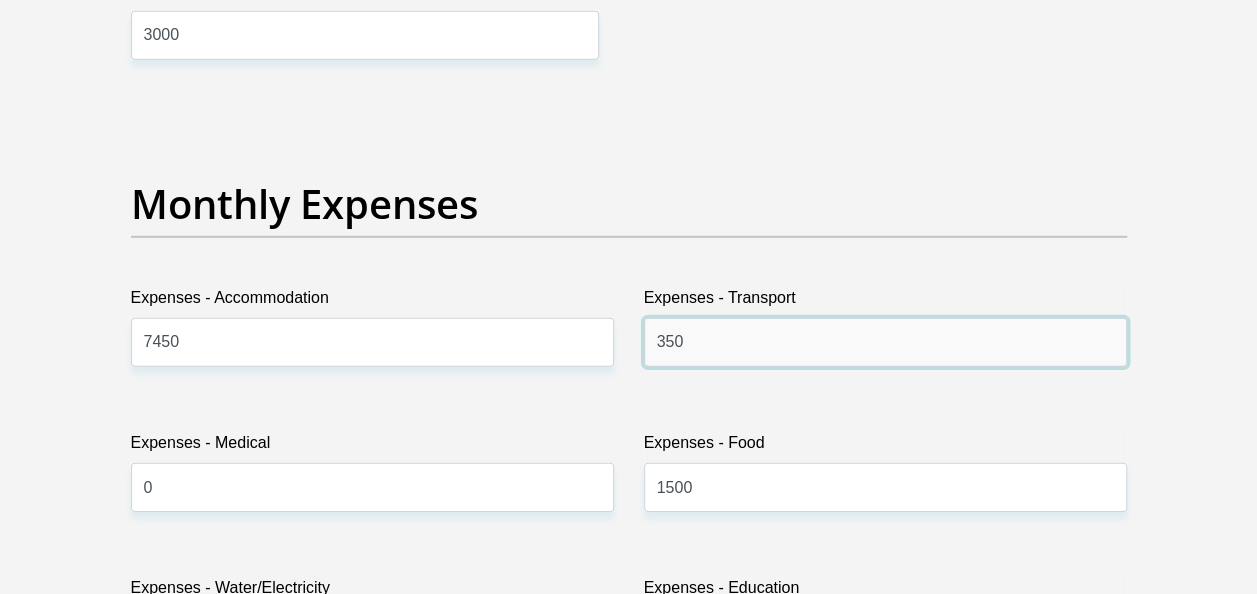 drag, startPoint x: 718, startPoint y: 354, endPoint x: 518, endPoint y: 353, distance: 200.0025 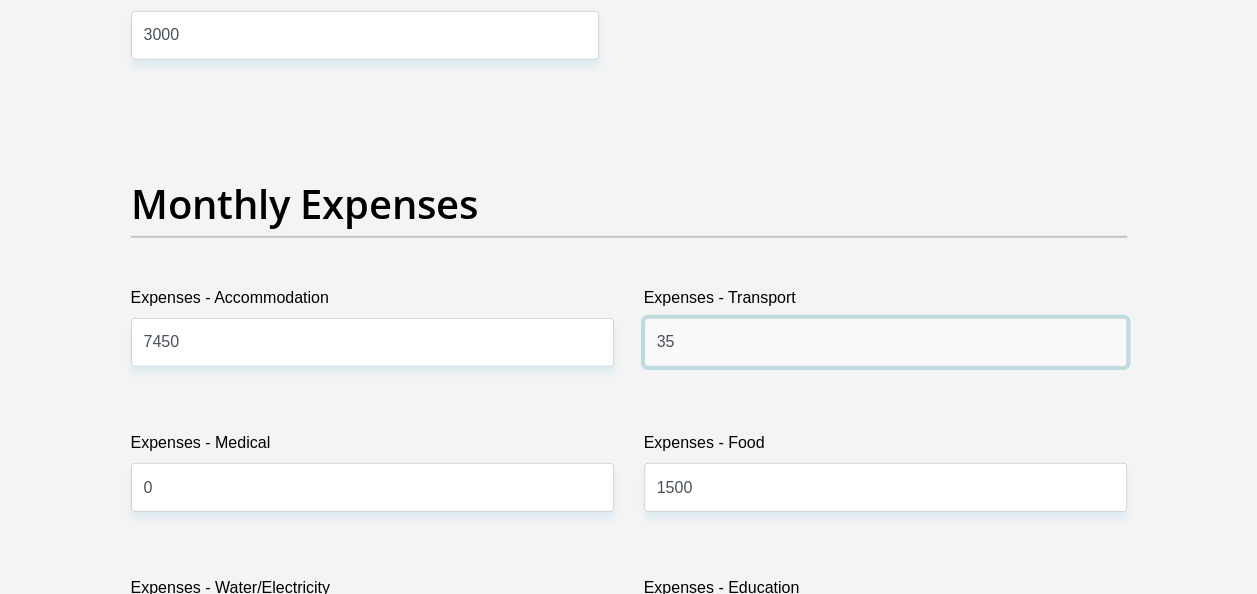 type on "350" 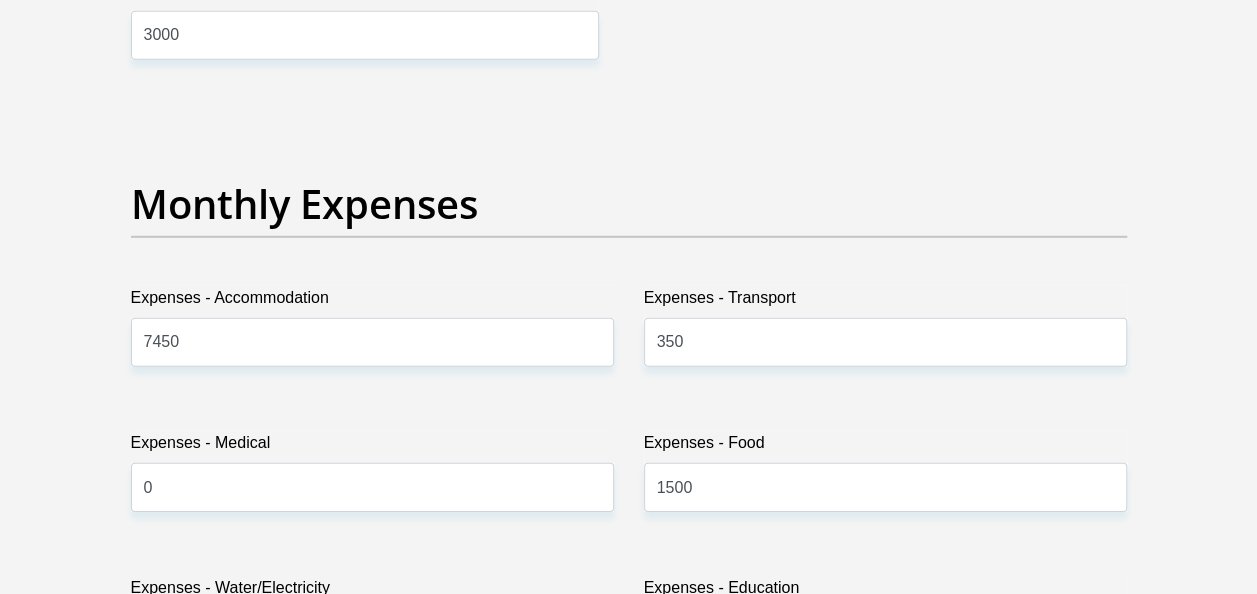 click on "Expenses - Medical" at bounding box center [372, 447] 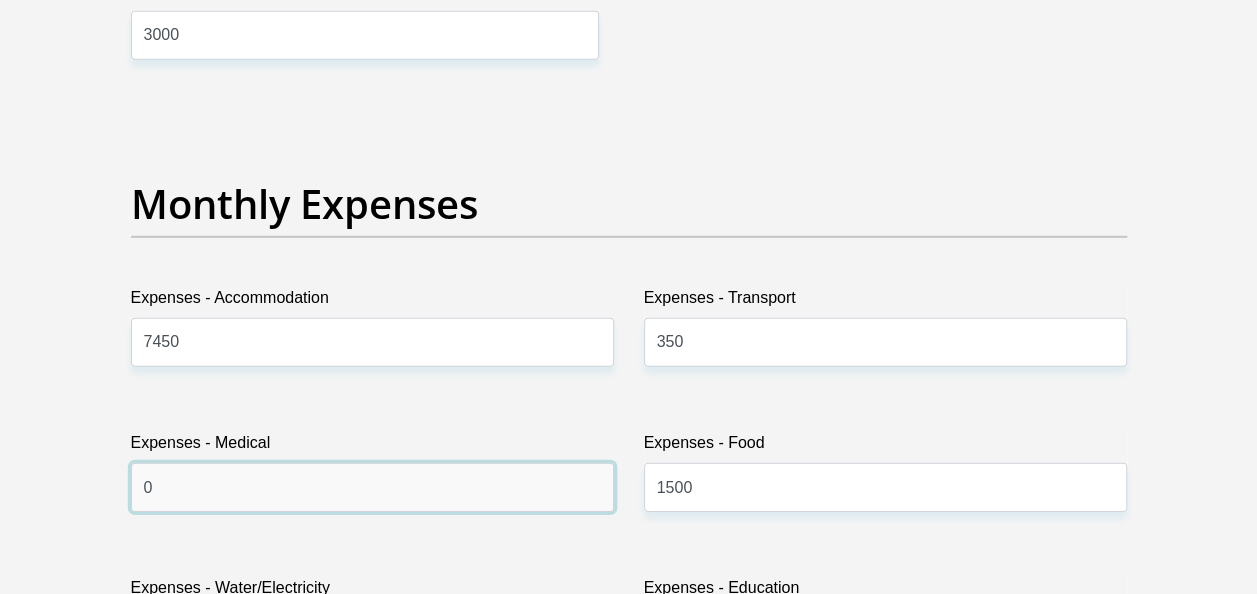click on "0" at bounding box center (372, 487) 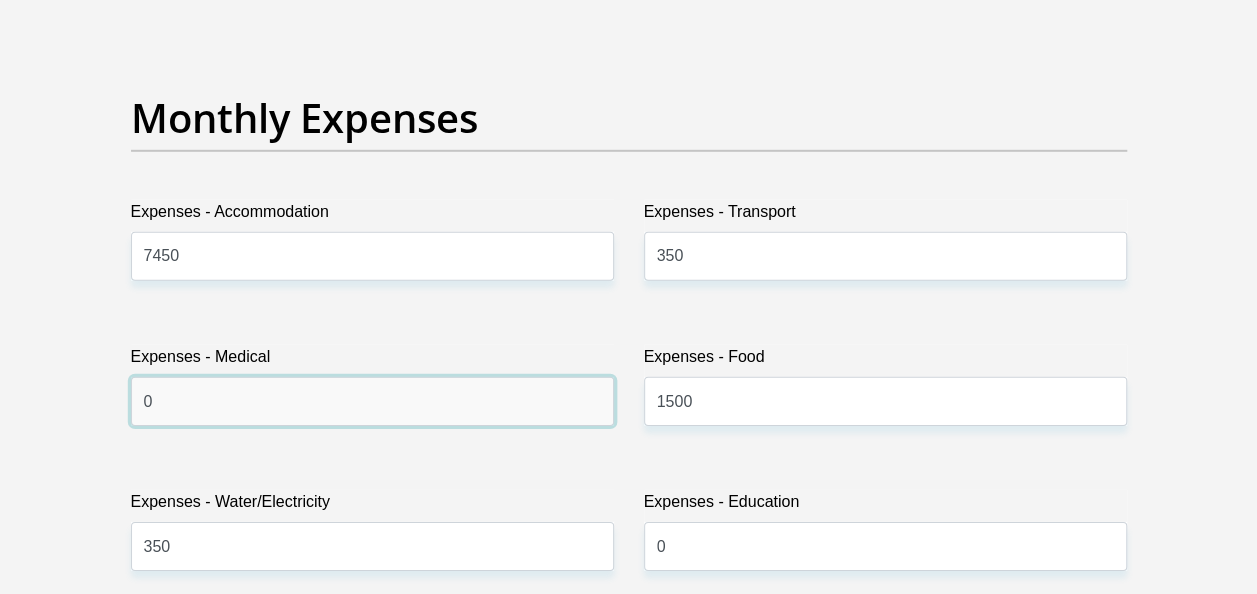 scroll, scrollTop: 3000, scrollLeft: 0, axis: vertical 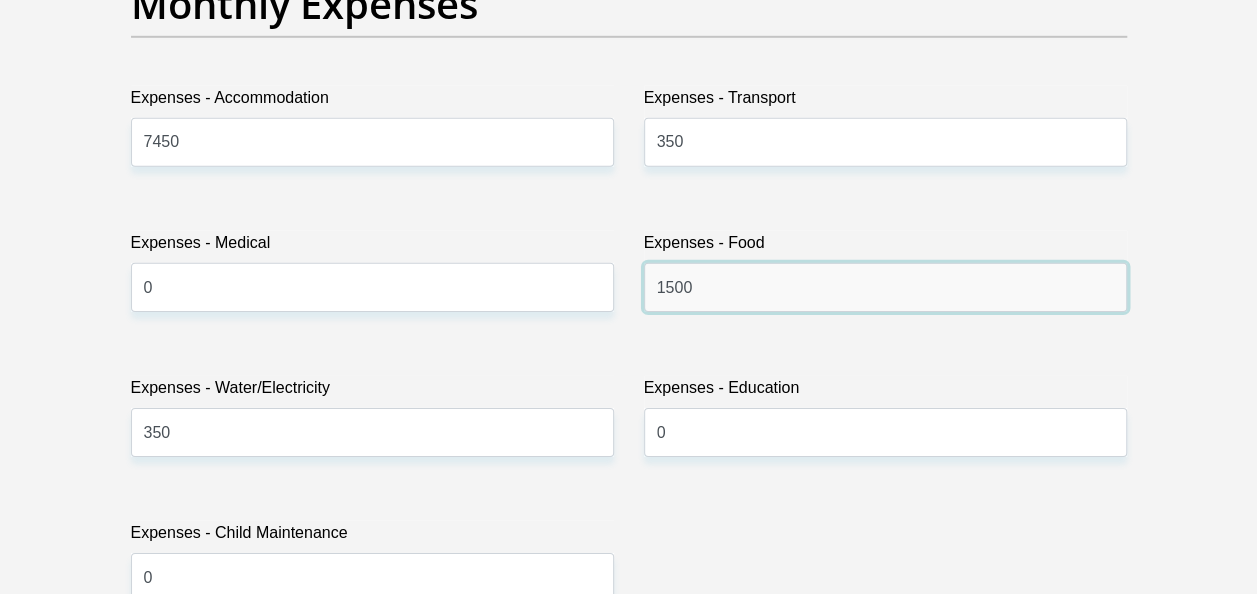 drag, startPoint x: 720, startPoint y: 296, endPoint x: 519, endPoint y: 297, distance: 201.00249 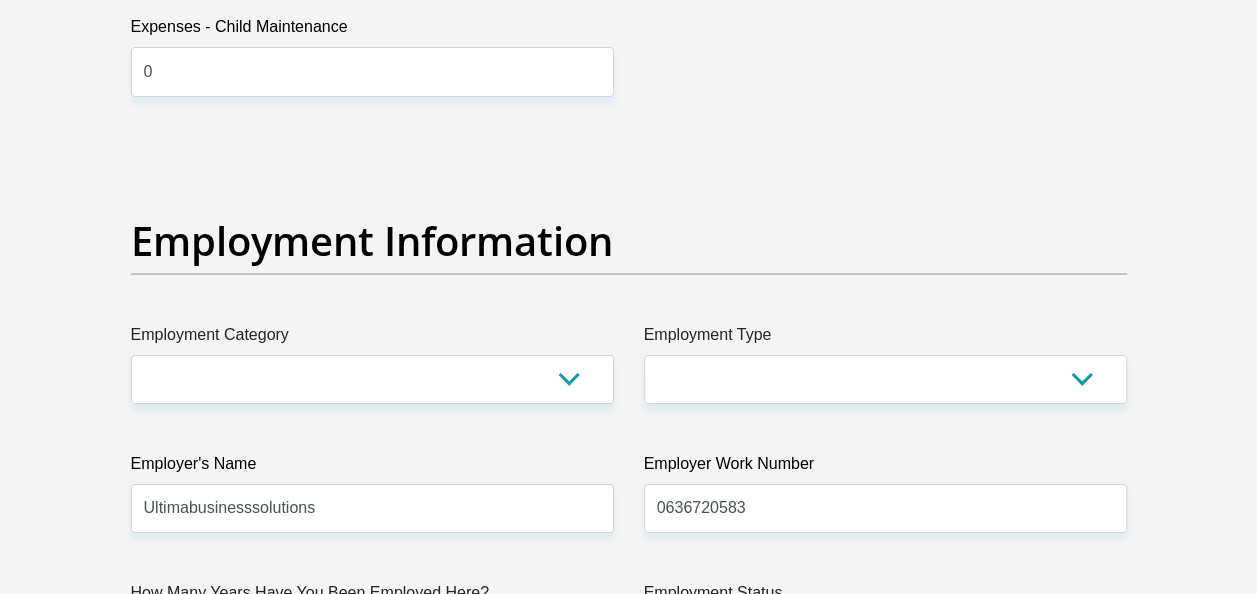 scroll, scrollTop: 3600, scrollLeft: 0, axis: vertical 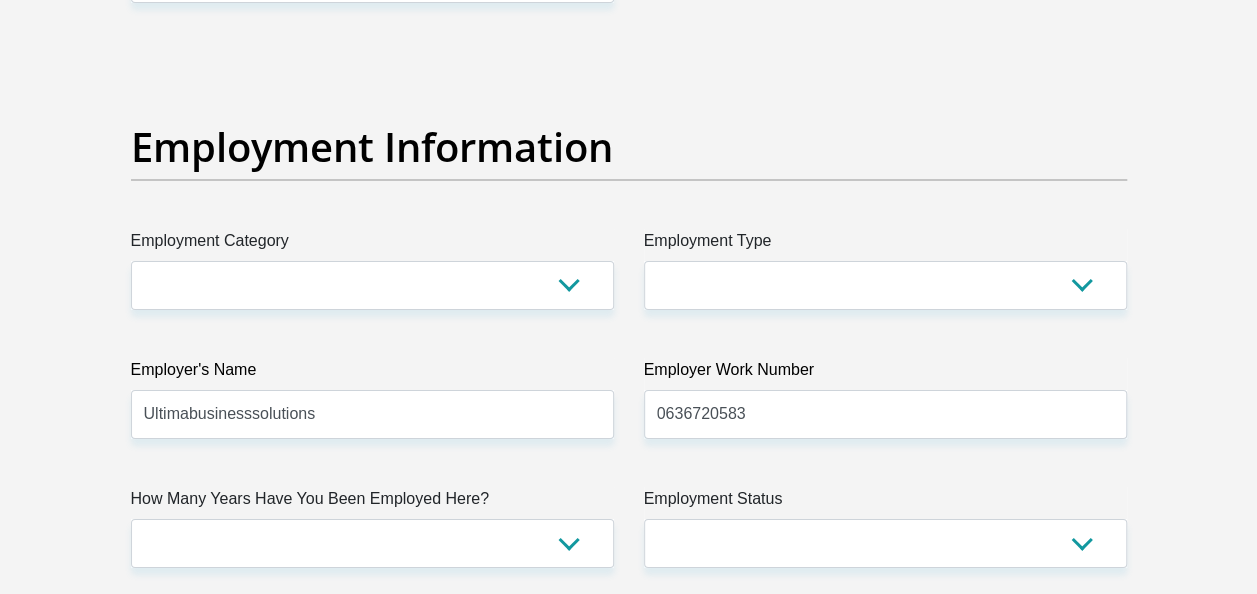type on "2000" 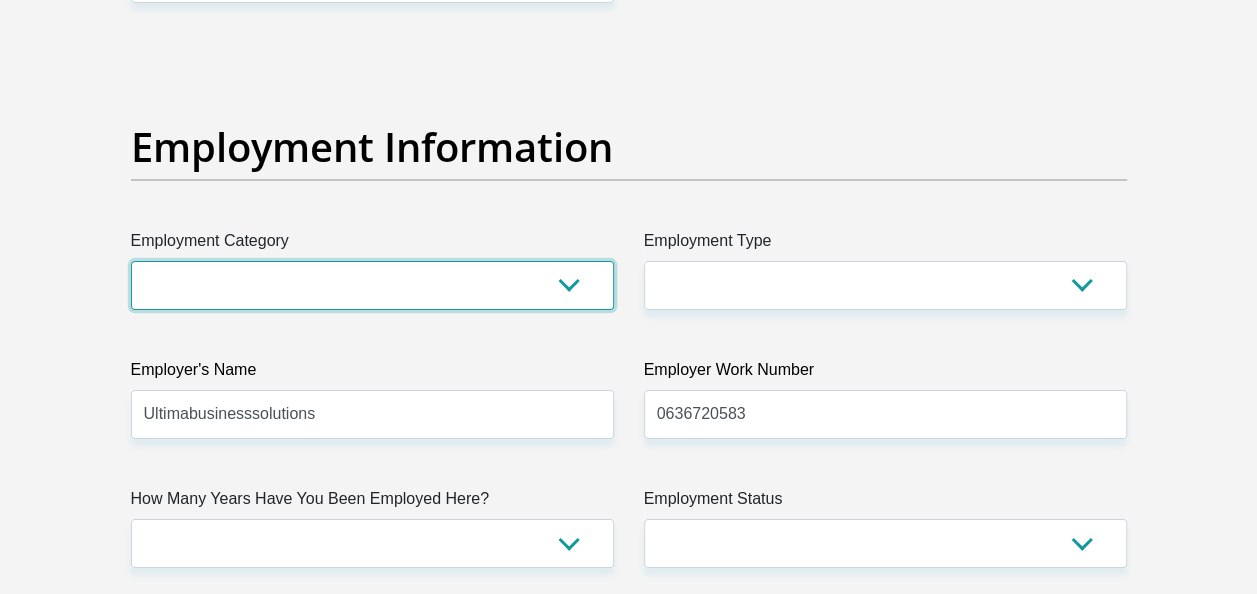click on "AGRICULTURE
ALCOHOL & TOBACCO
CONSTRUCTION MATERIALS
METALLURGY
EQUIPMENT FOR RENEWABLE ENERGY
SPECIALIZED CONTRACTORS
CAR
GAMING (INCL. INTERNET
OTHER WHOLESALE
UNLICENSED PHARMACEUTICALS
CURRENCY EXCHANGE HOUSES
OTHER FINANCIAL INSTITUTIONS & INSURANCE
REAL ESTATE AGENTS
OIL & GAS
OTHER MATERIALS (E.G. IRON ORE)
PRECIOUS STONES & PRECIOUS METALS
POLITICAL ORGANIZATIONS
RELIGIOUS ORGANIZATIONS(NOT SECTS)
ACTI. HAVING BUSINESS DEAL WITH PUBLIC ADMINISTRATION
LAUNDROMATS" at bounding box center [372, 285] 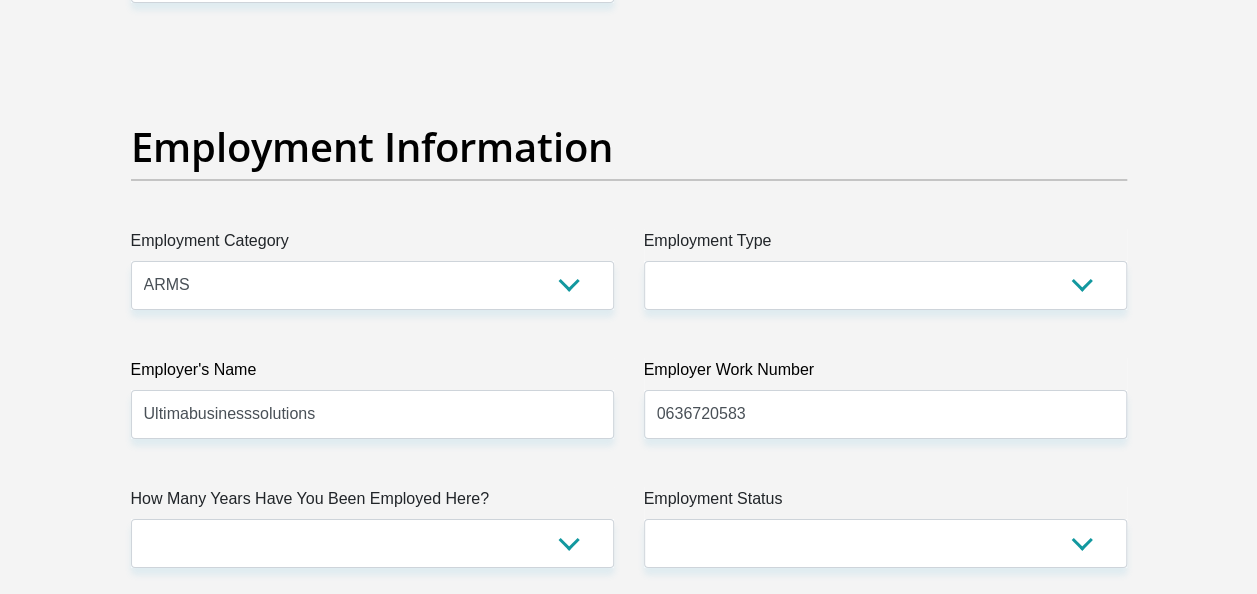 click on "Employer's Name" at bounding box center (372, 374) 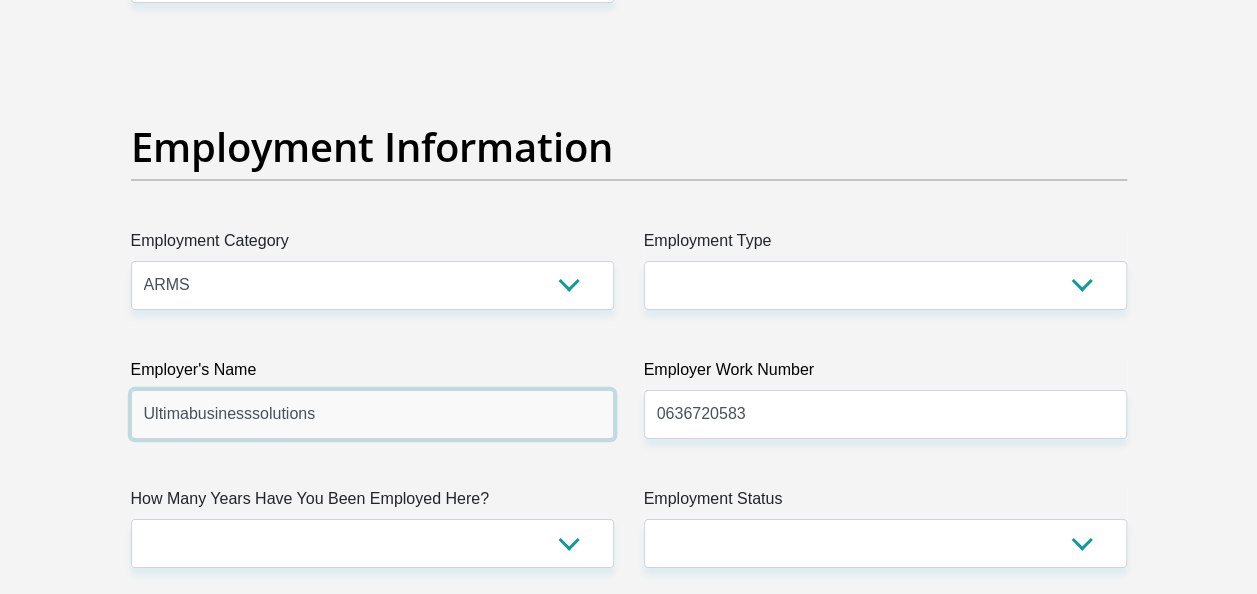 click on "Ultimabusinesssolutions" at bounding box center [372, 414] 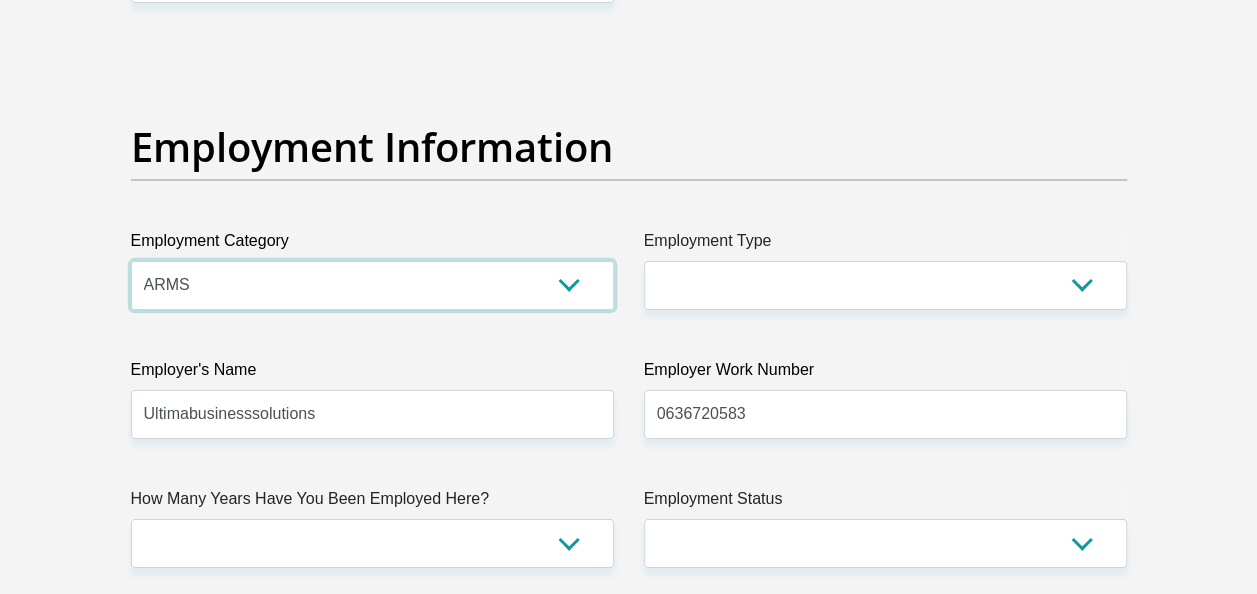 drag, startPoint x: 368, startPoint y: 278, endPoint x: 155, endPoint y: 261, distance: 213.67732 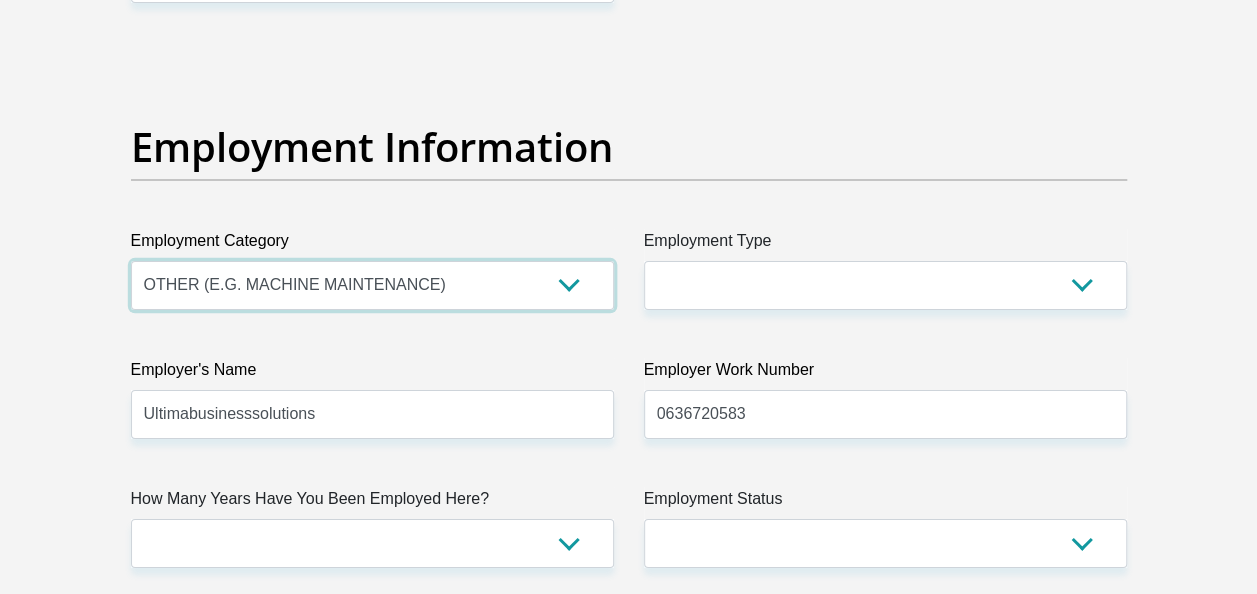 click on "AGRICULTURE
ALCOHOL & TOBACCO
CONSTRUCTION MATERIALS
METALLURGY
EQUIPMENT FOR RENEWABLE ENERGY
SPECIALIZED CONTRACTORS
CAR
GAMING (INCL. INTERNET
OTHER WHOLESALE
UNLICENSED PHARMACEUTICALS
CURRENCY EXCHANGE HOUSES
OTHER FINANCIAL INSTITUTIONS & INSURANCE
REAL ESTATE AGENTS
OIL & GAS
OTHER MATERIALS (E.G. IRON ORE)
PRECIOUS STONES & PRECIOUS METALS
POLITICAL ORGANIZATIONS
RELIGIOUS ORGANIZATIONS(NOT SECTS)
ACTI. HAVING BUSINESS DEAL WITH PUBLIC ADMINISTRATION
LAUNDROMATS" at bounding box center [372, 285] 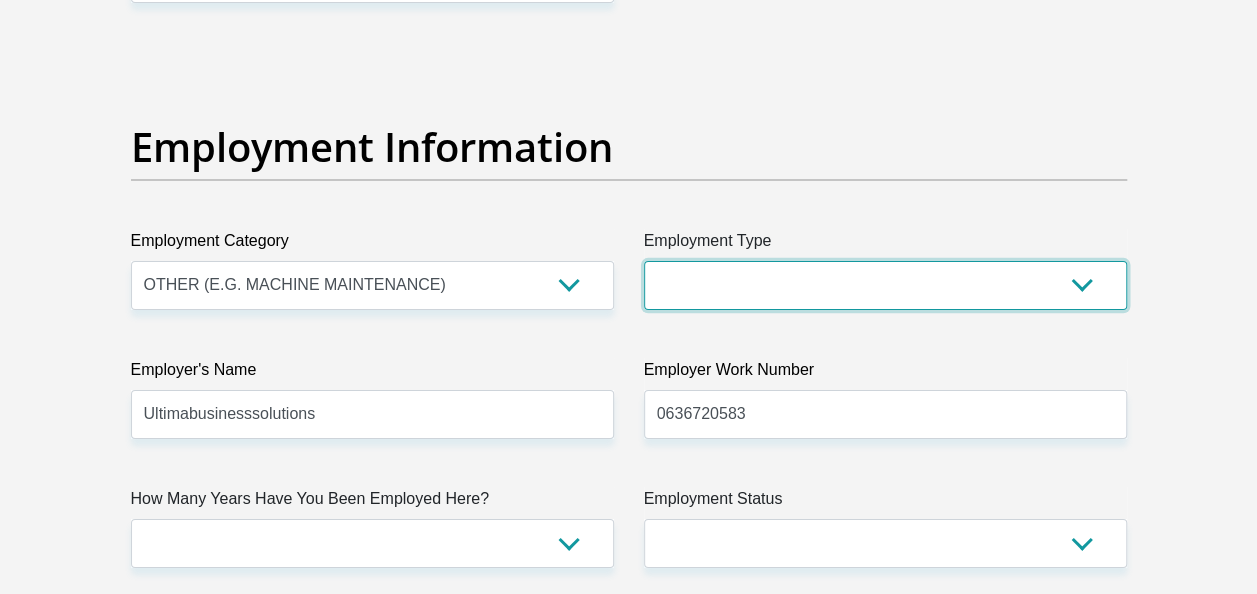 click on "College/Lecturer
Craft Seller
Creative
Driver
Executive
Farmer
Forces - Non Commissioned
Forces - Officer
Hawker
Housewife
Labourer
Licenced Professional
Manager
Miner
Non Licenced Professional
Office Staff/Clerk
Outside Worker
Pensioner
Permanent Teacher
Production/Manufacturing
Sales
Self-Employed
Semi-Professional Worker
Service Industry  Social Worker  Student" at bounding box center [885, 285] 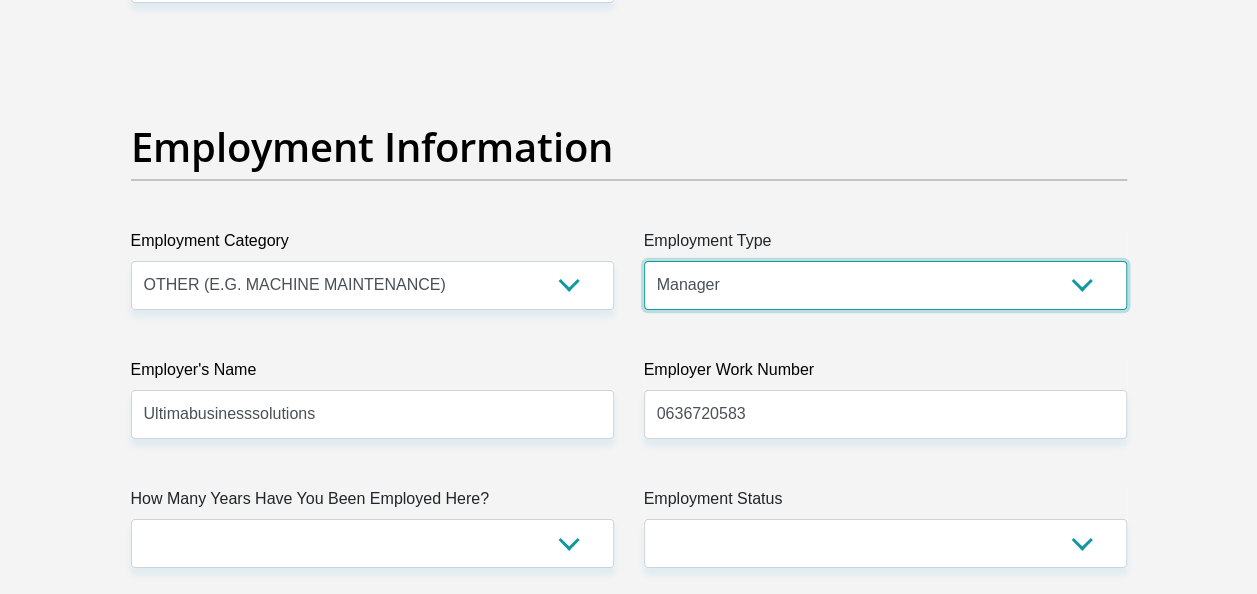 click on "College/Lecturer
Craft Seller
Creative
Driver
Executive
Farmer
Forces - Non Commissioned
Forces - Officer
Hawker
Housewife
Labourer
Licenced Professional
Manager
Miner
Non Licenced Professional
Office Staff/Clerk
Outside Worker
Pensioner
Permanent Teacher
Production/Manufacturing
Sales
Self-Employed
Semi-Professional Worker
Service Industry  Social Worker  Student" at bounding box center (885, 285) 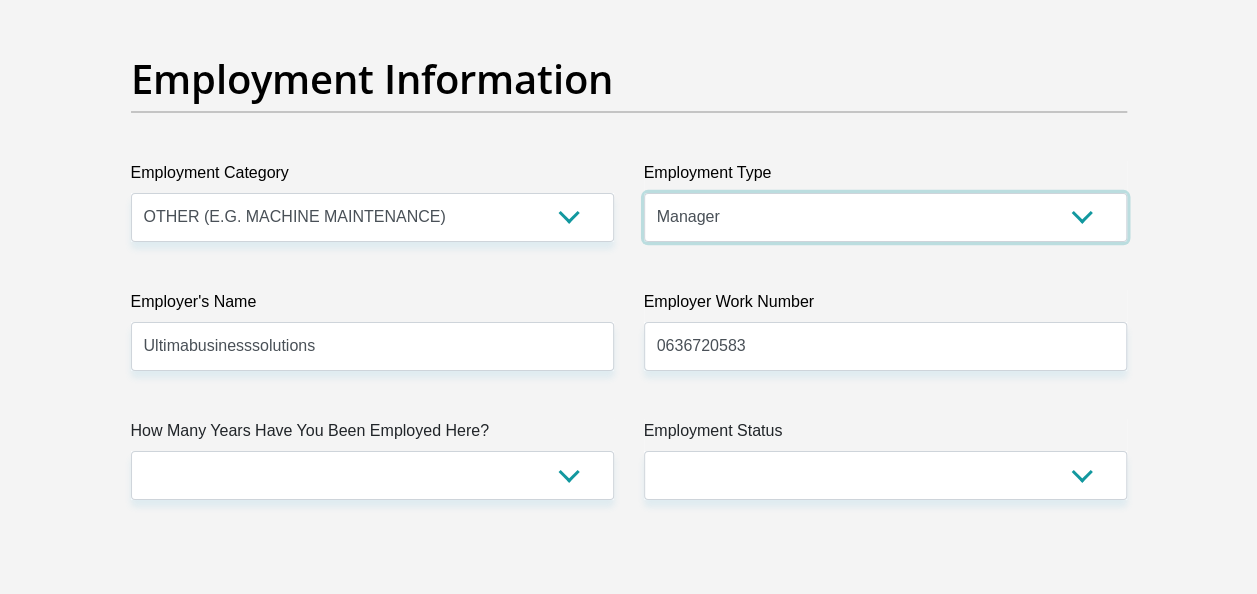 scroll, scrollTop: 3700, scrollLeft: 0, axis: vertical 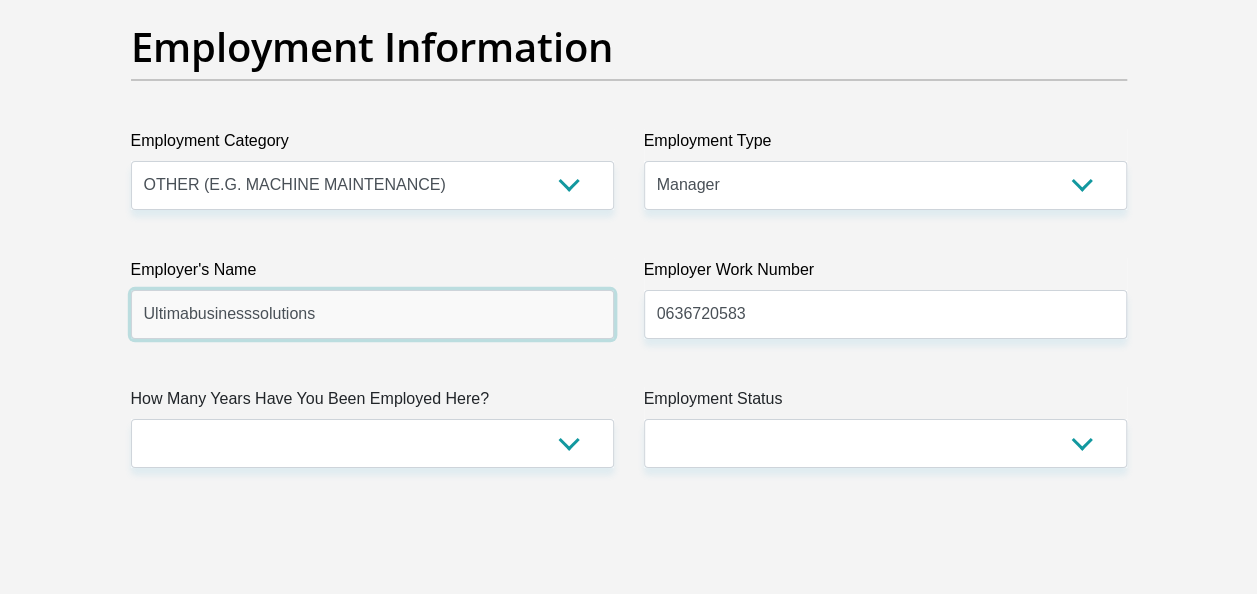 drag, startPoint x: 375, startPoint y: 305, endPoint x: -4, endPoint y: 356, distance: 382.41602 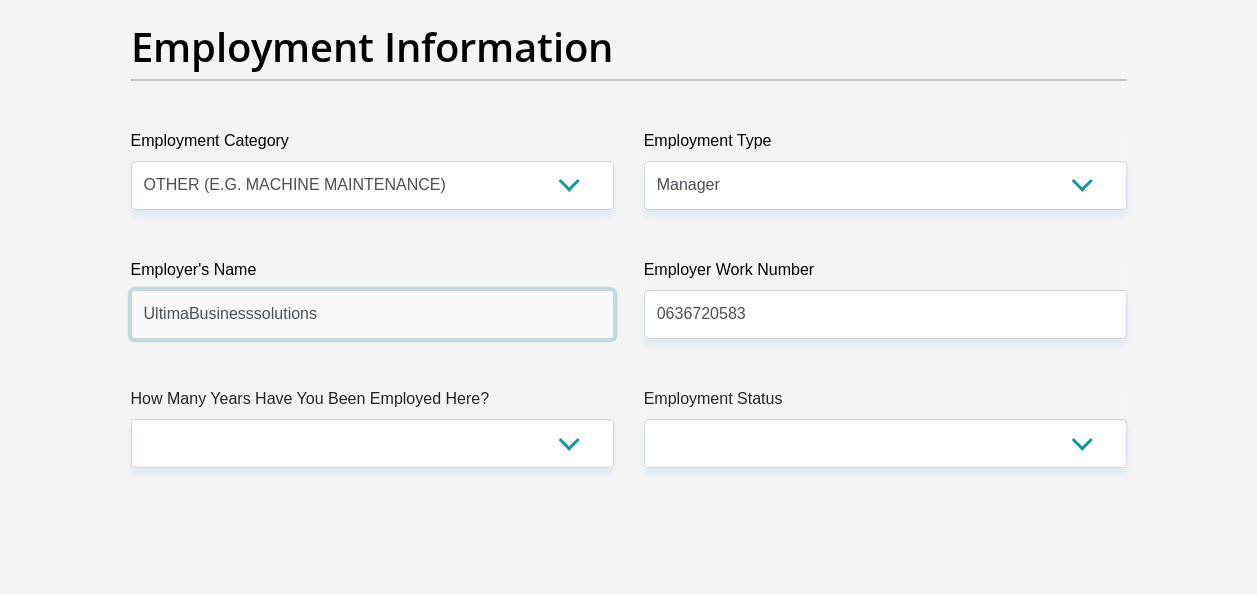 type on "UltimaBusinesssolutions" 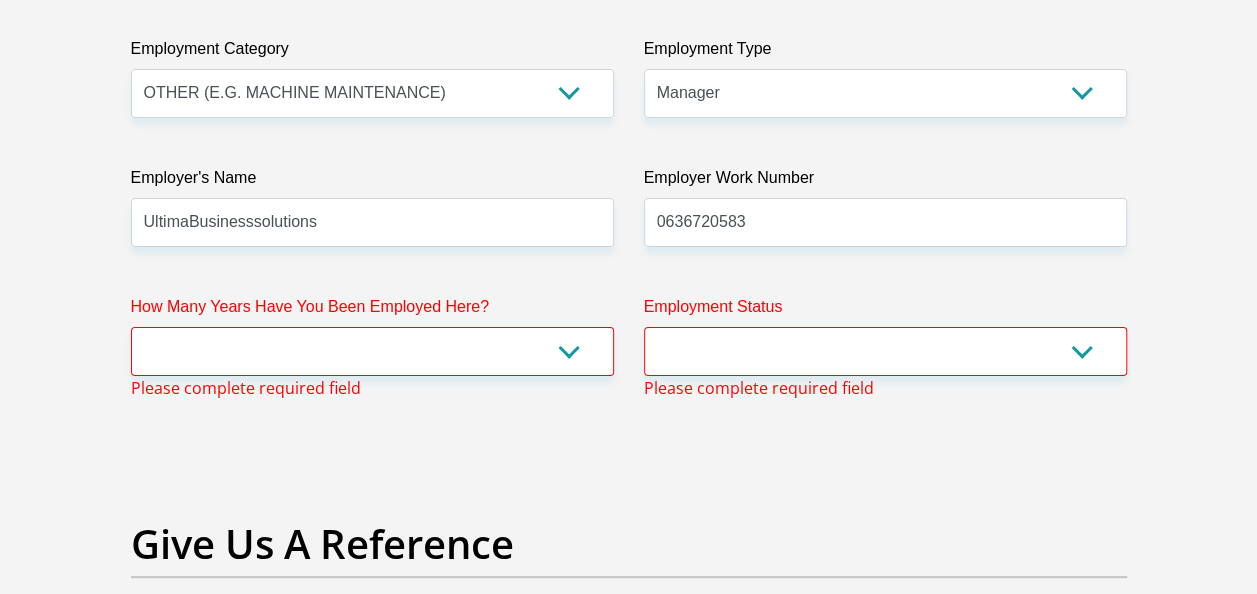 drag, startPoint x: 741, startPoint y: 270, endPoint x: 736, endPoint y: 226, distance: 44.28318 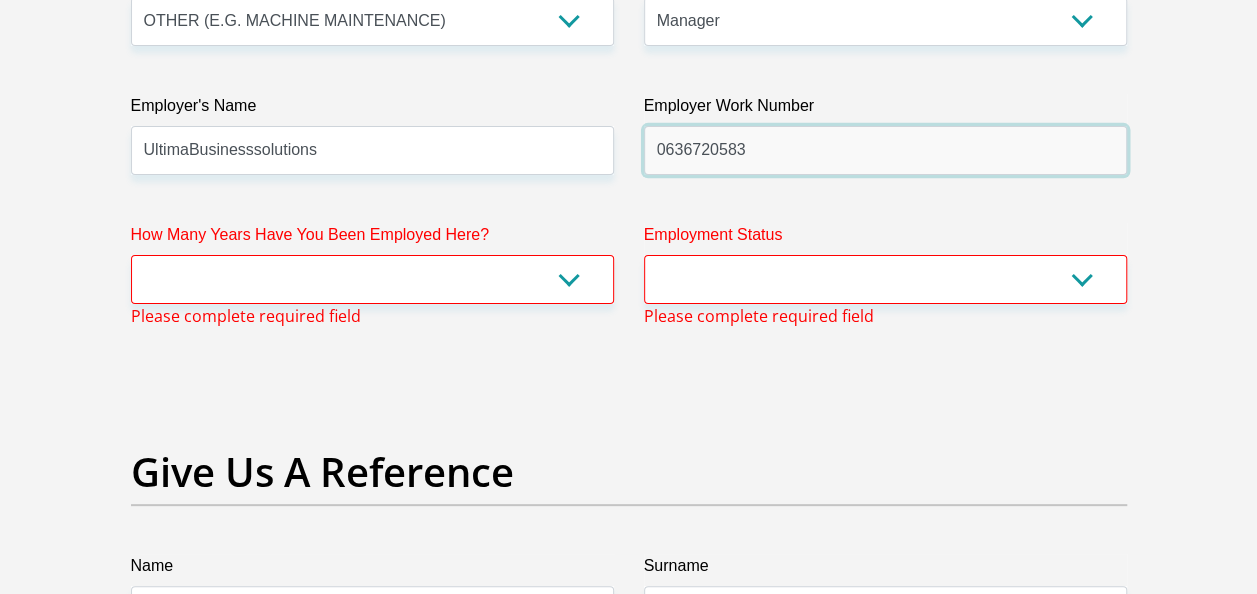 scroll, scrollTop: 3864, scrollLeft: 0, axis: vertical 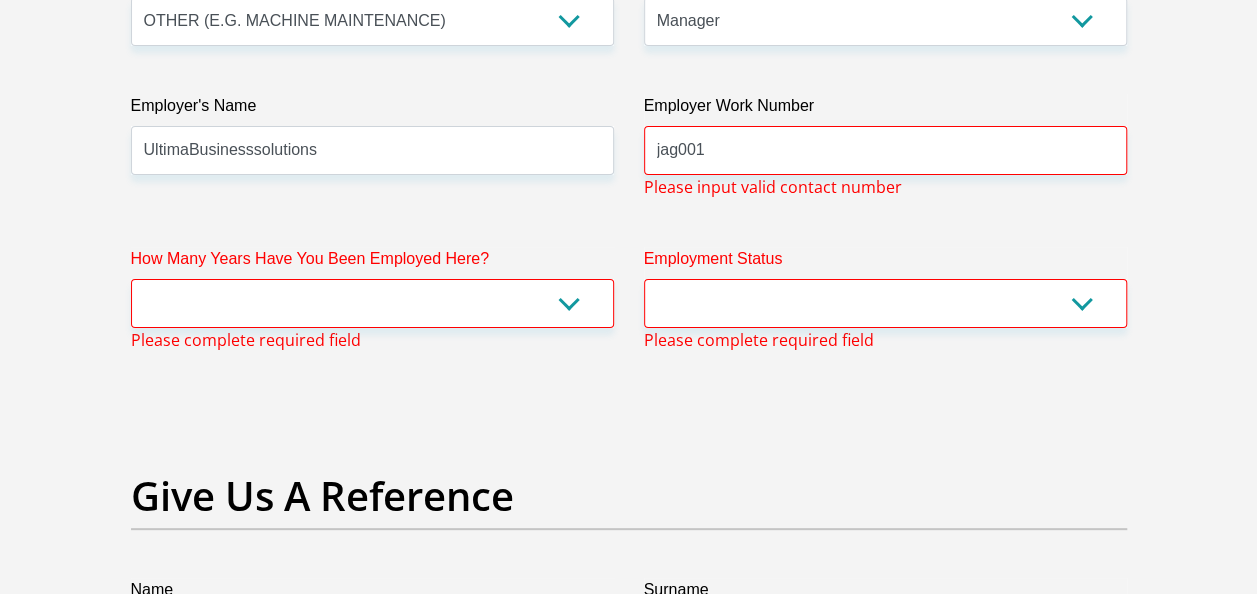click on "Title
Mr
Ms
Mrs
Dr
[PERSON_NAME]
First Name
[PERSON_NAME]
Surname
[GEOGRAPHIC_DATA]
ID Number
8006040099086
Please input valid ID number
Race
Black
Coloured
Indian
White
Other
Contact Number
0636720583
Please input valid contact number
Nationality
[GEOGRAPHIC_DATA]
[GEOGRAPHIC_DATA]
[GEOGRAPHIC_DATA]  [GEOGRAPHIC_DATA]  [GEOGRAPHIC_DATA]" at bounding box center [629, -151] 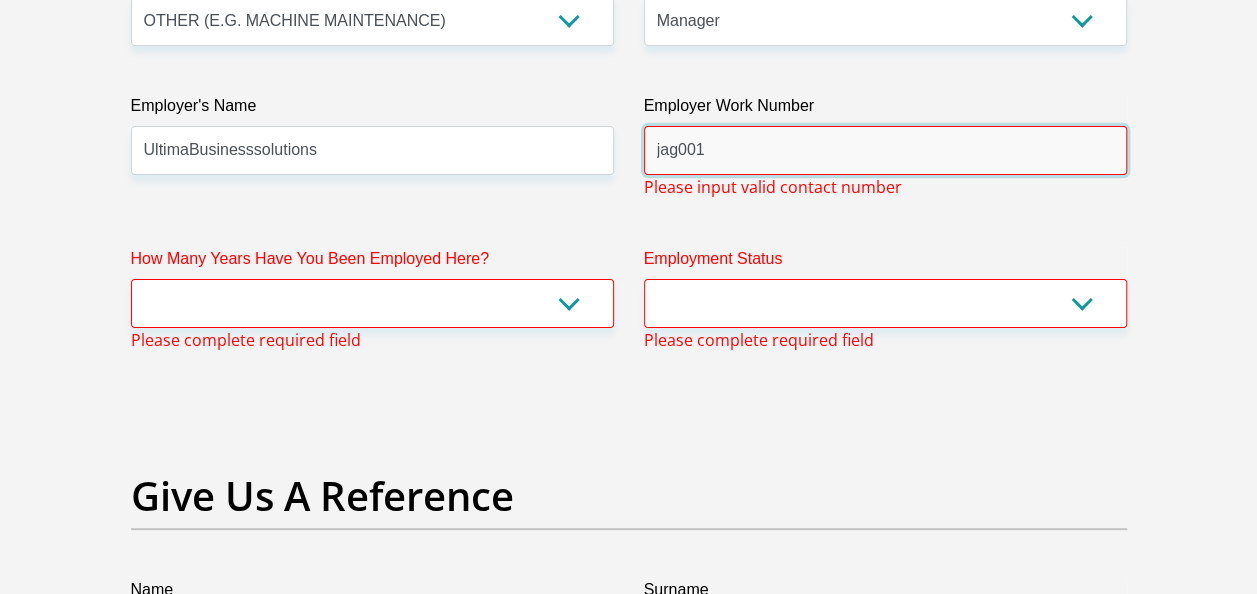 drag, startPoint x: 810, startPoint y: 134, endPoint x: 534, endPoint y: 140, distance: 276.06522 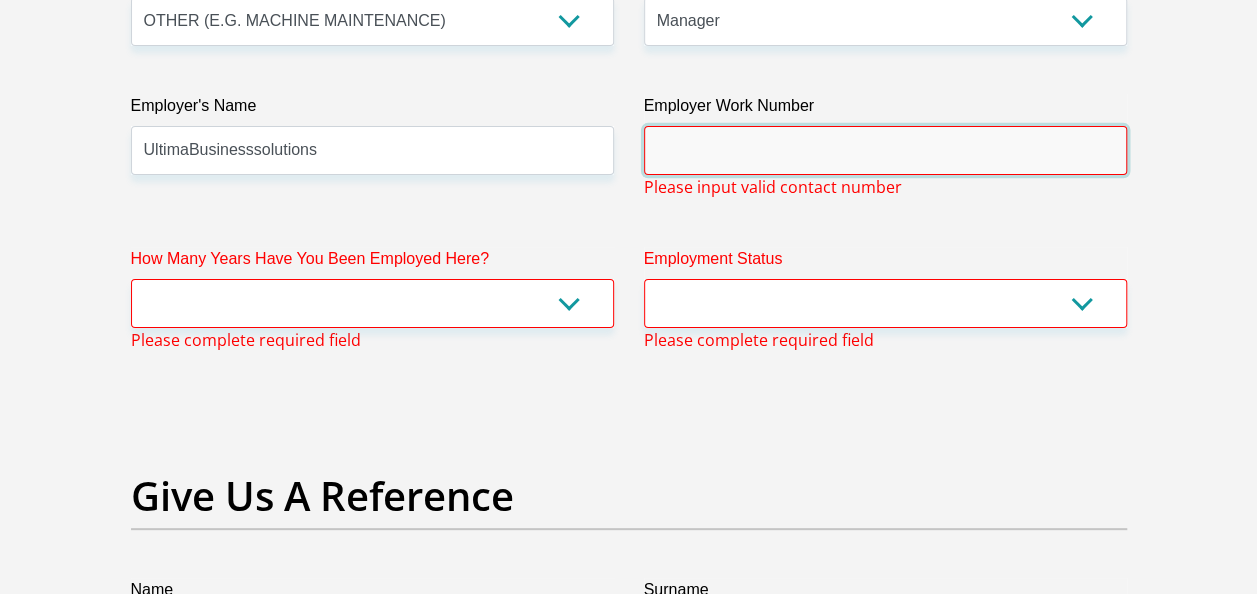 type 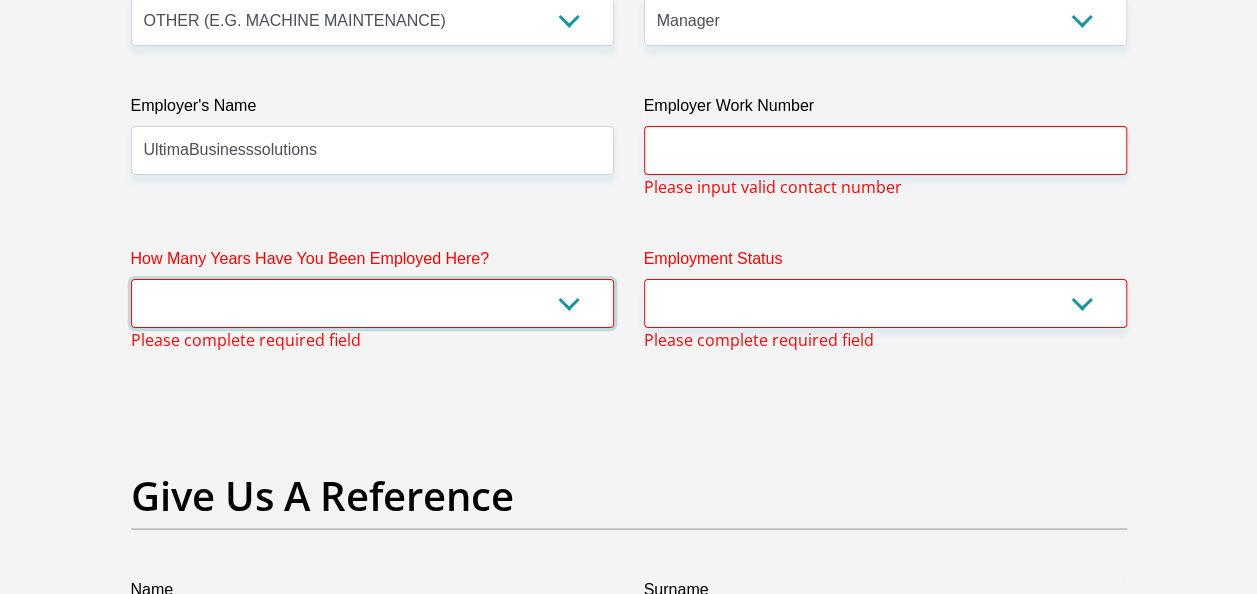 click on "less than 1 year
1-3 years
3-5 years
5+ years" at bounding box center (372, 303) 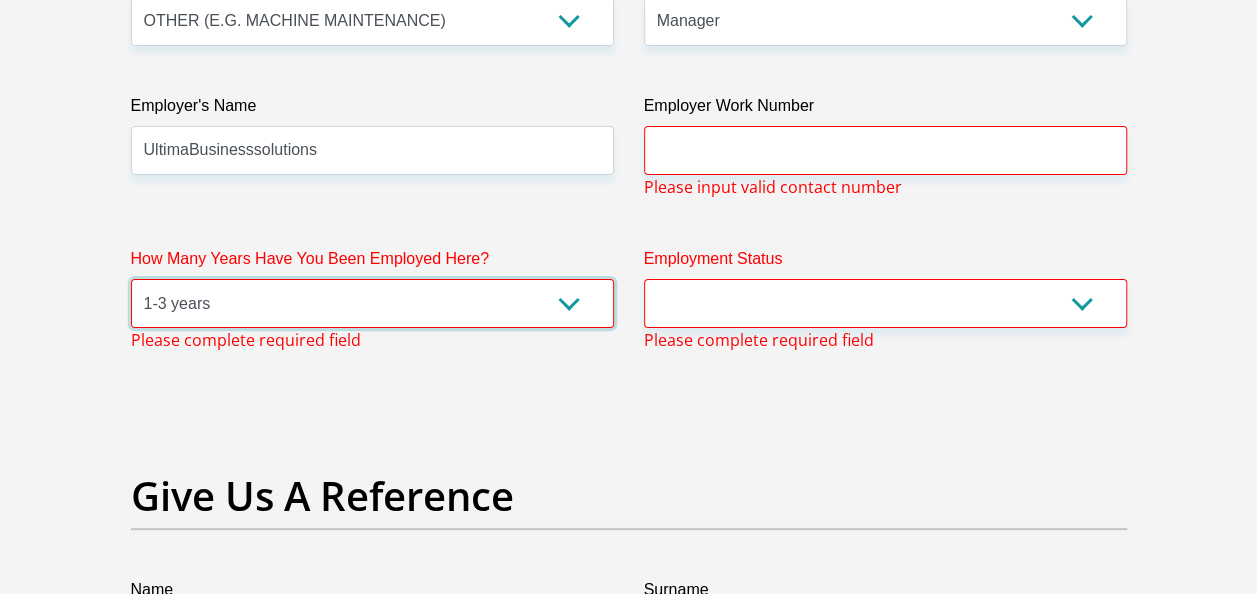 click on "less than 1 year
1-3 years
3-5 years
5+ years" at bounding box center [372, 303] 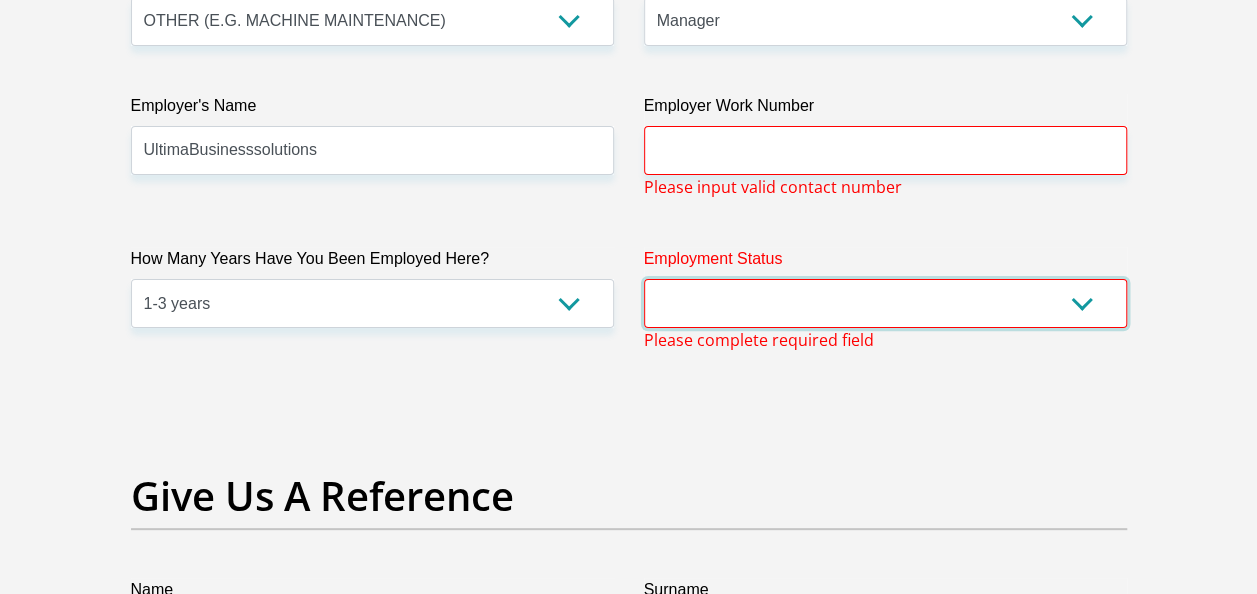 click on "Permanent/Full-time
Part-time/Casual
[DEMOGRAPHIC_DATA] Worker
Self-Employed
Housewife
Retired
Student
Medically Boarded
Disability
Unemployed" at bounding box center (885, 303) 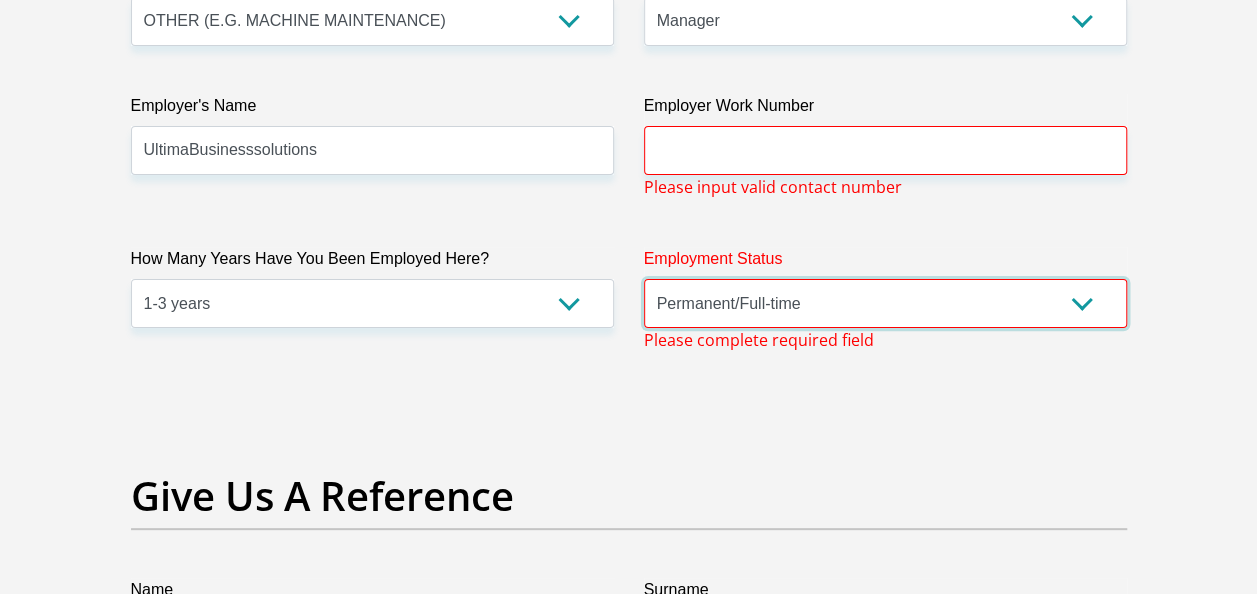 click on "Permanent/Full-time
Part-time/Casual
[DEMOGRAPHIC_DATA] Worker
Self-Employed
Housewife
Retired
Student
Medically Boarded
Disability
Unemployed" at bounding box center (885, 303) 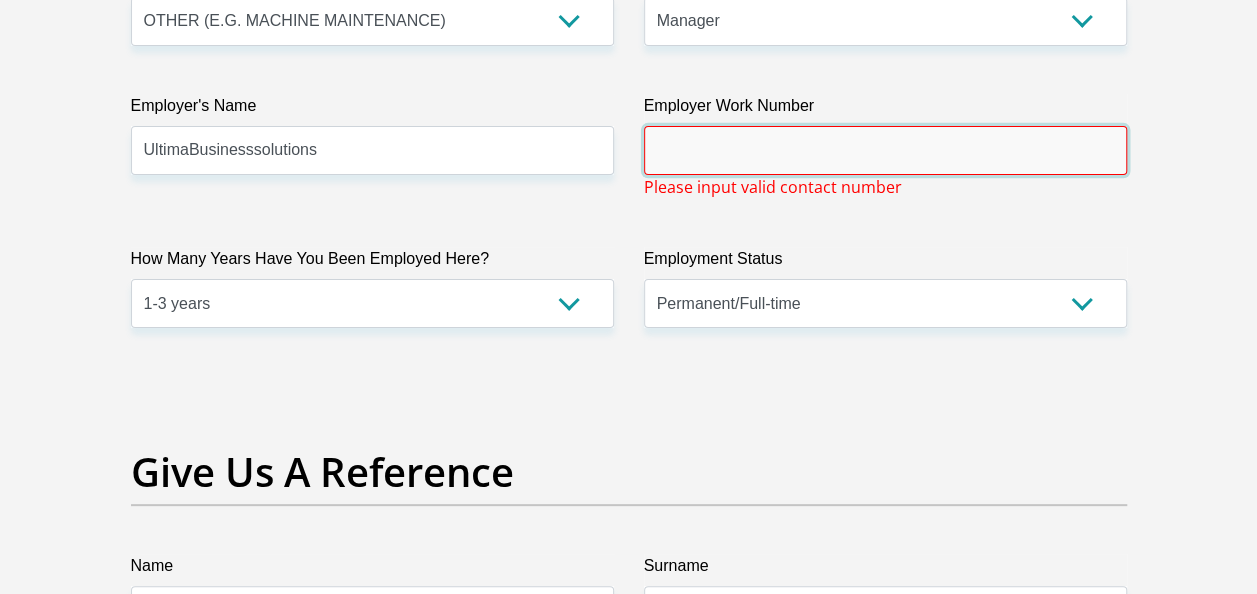 click on "Employer Work Number" at bounding box center [885, 150] 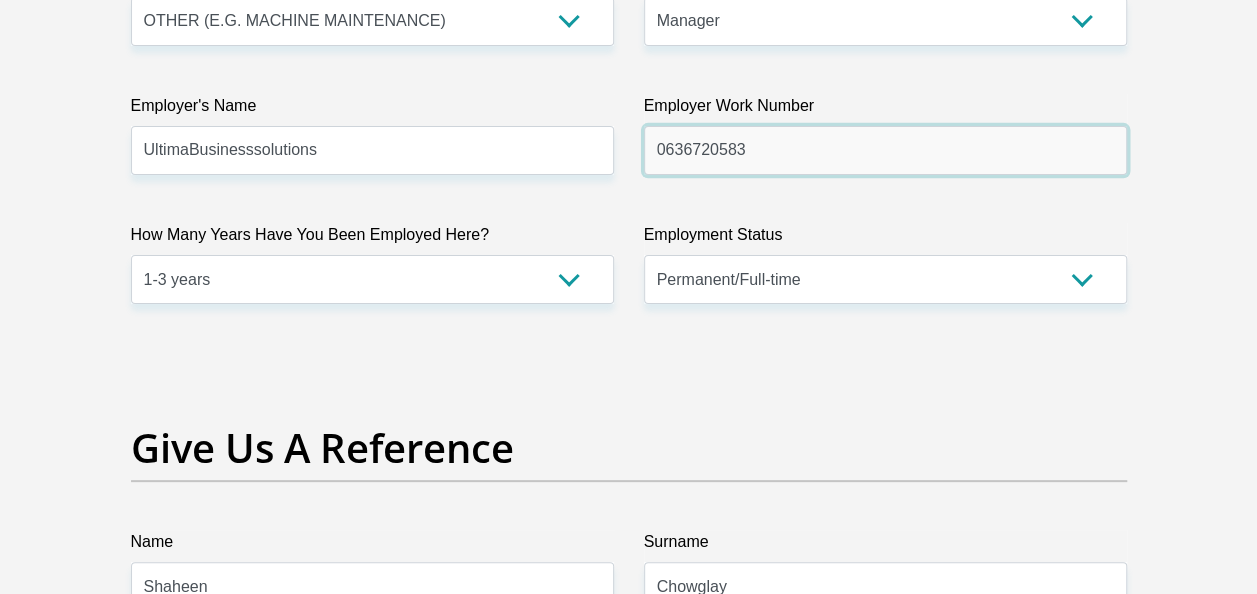 type on "0636720583" 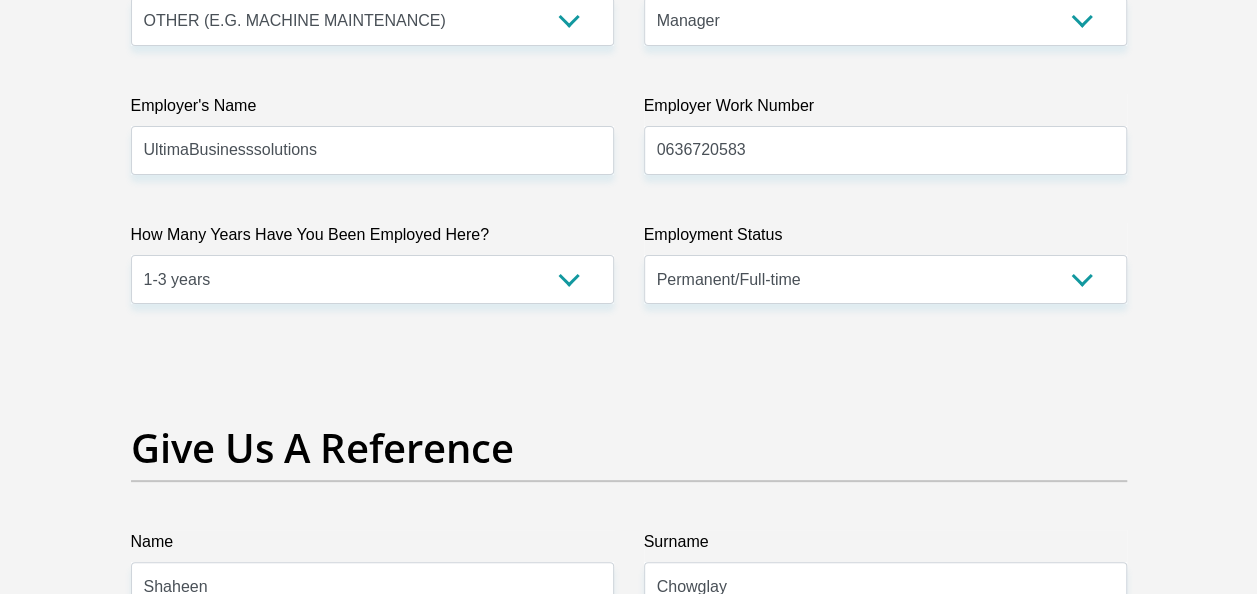 click on "Give Us A Reference" at bounding box center (629, 448) 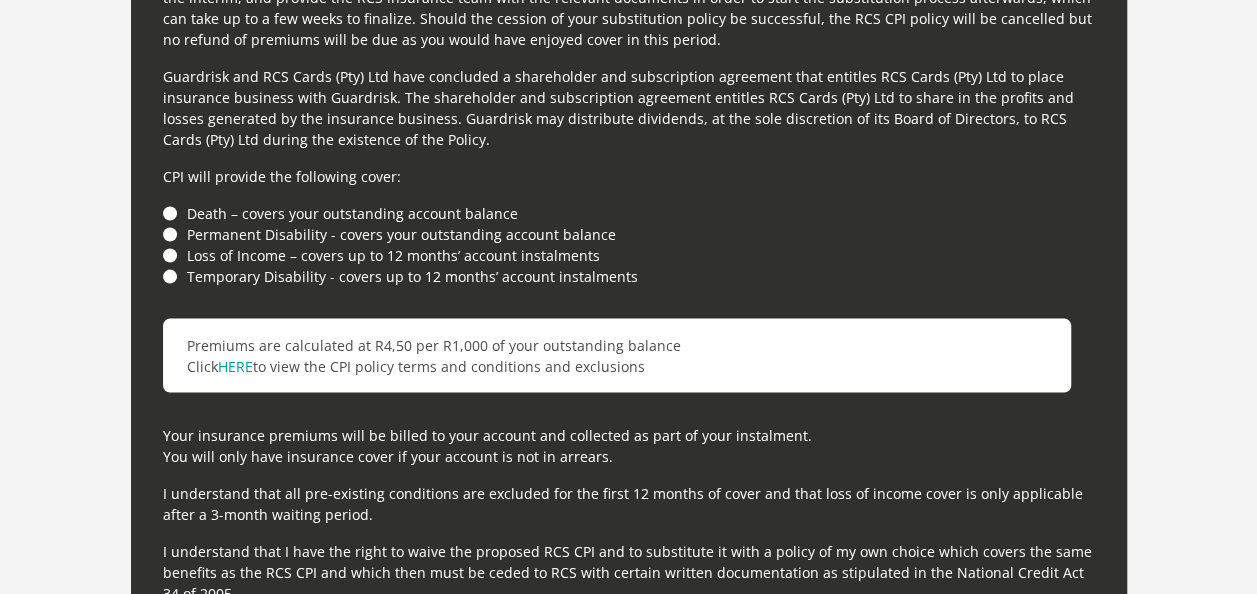 scroll, scrollTop: 5764, scrollLeft: 0, axis: vertical 